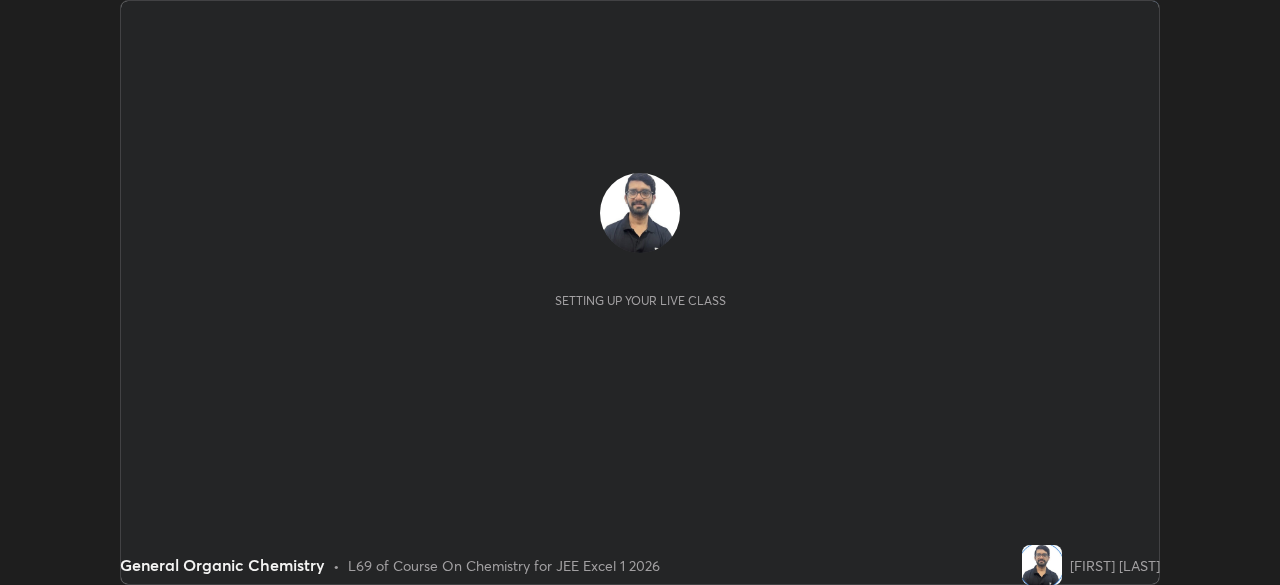 scroll, scrollTop: 0, scrollLeft: 0, axis: both 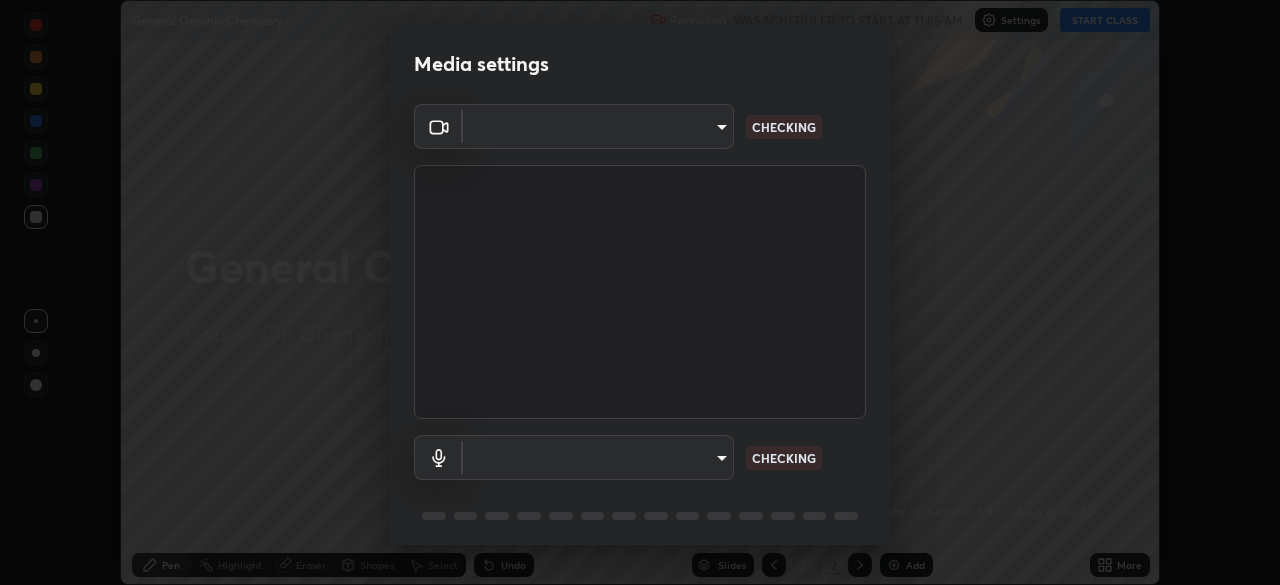 type on "7d393a75b5efabb373047579b199f96731eb4933b6c70bc853c0b4e4a878a56a" 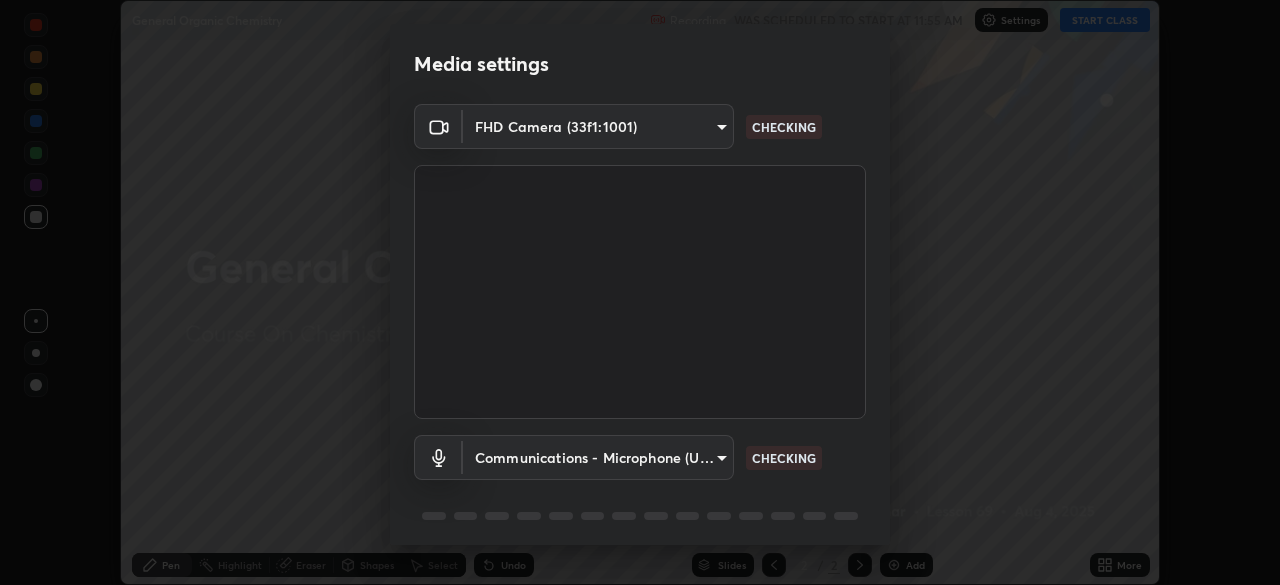 scroll, scrollTop: 71, scrollLeft: 0, axis: vertical 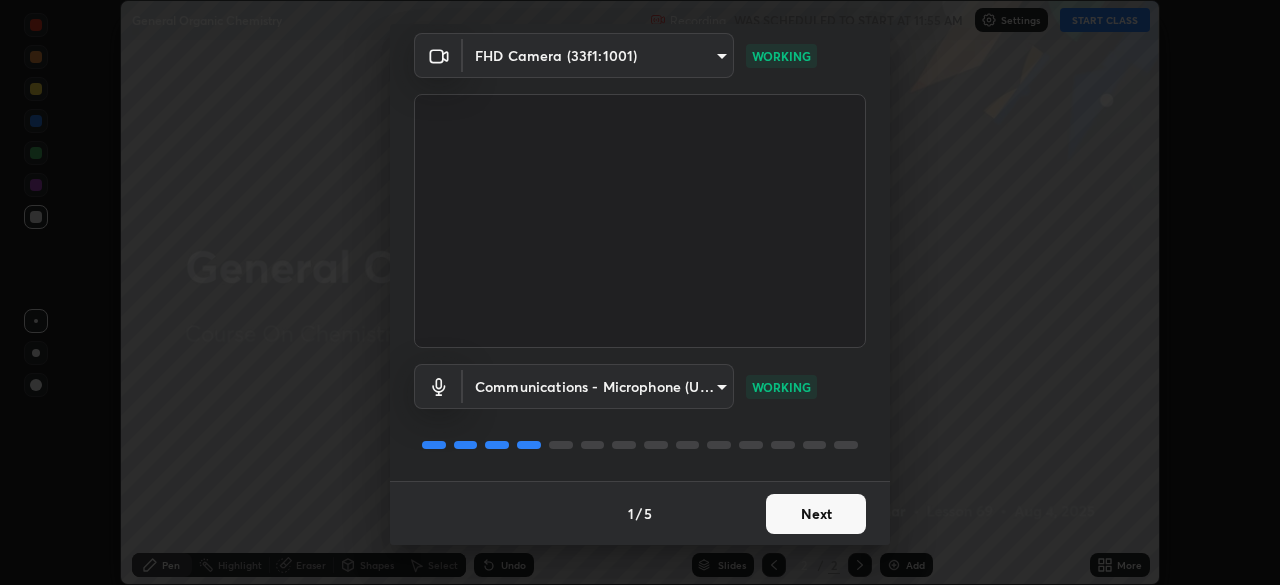 click on "Next" at bounding box center [816, 514] 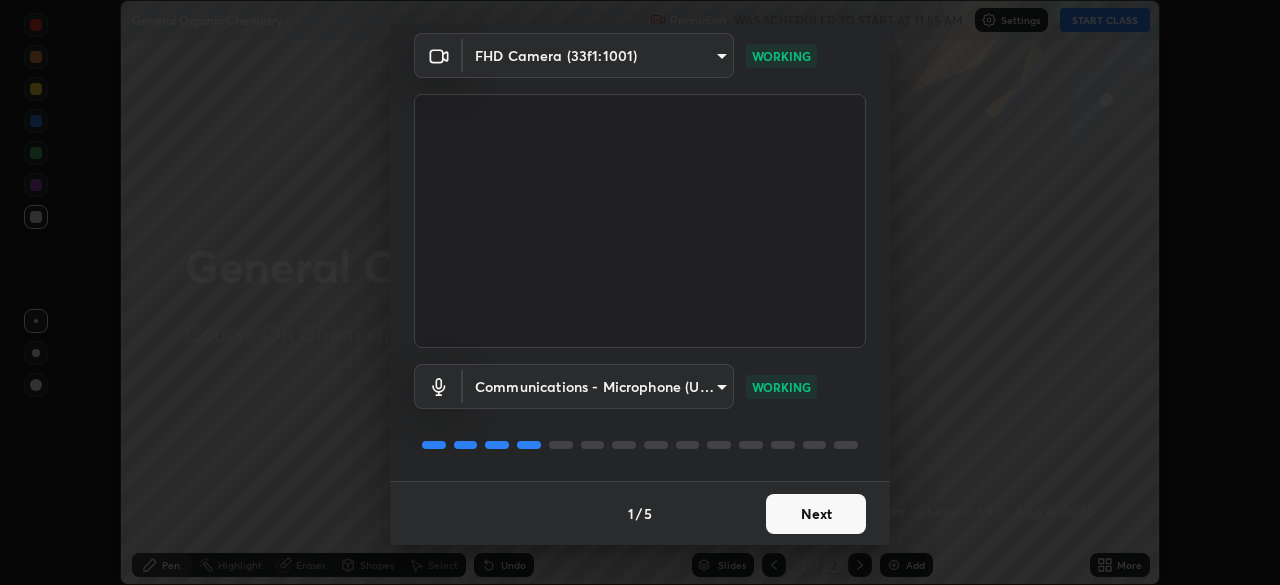scroll, scrollTop: 0, scrollLeft: 0, axis: both 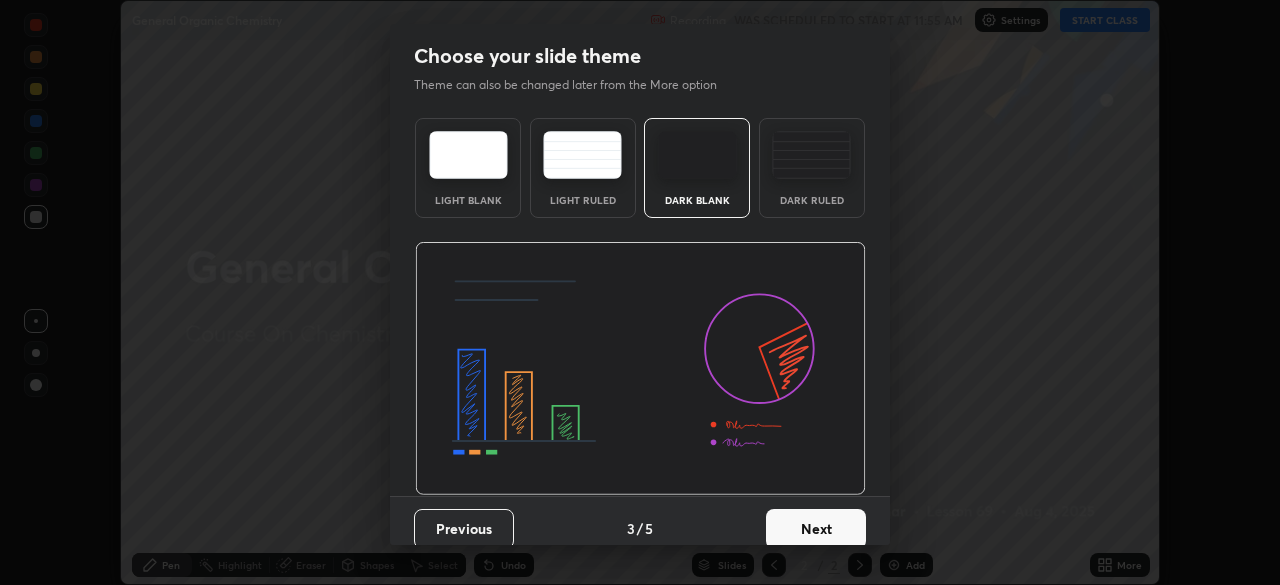 click on "Next" at bounding box center [816, 529] 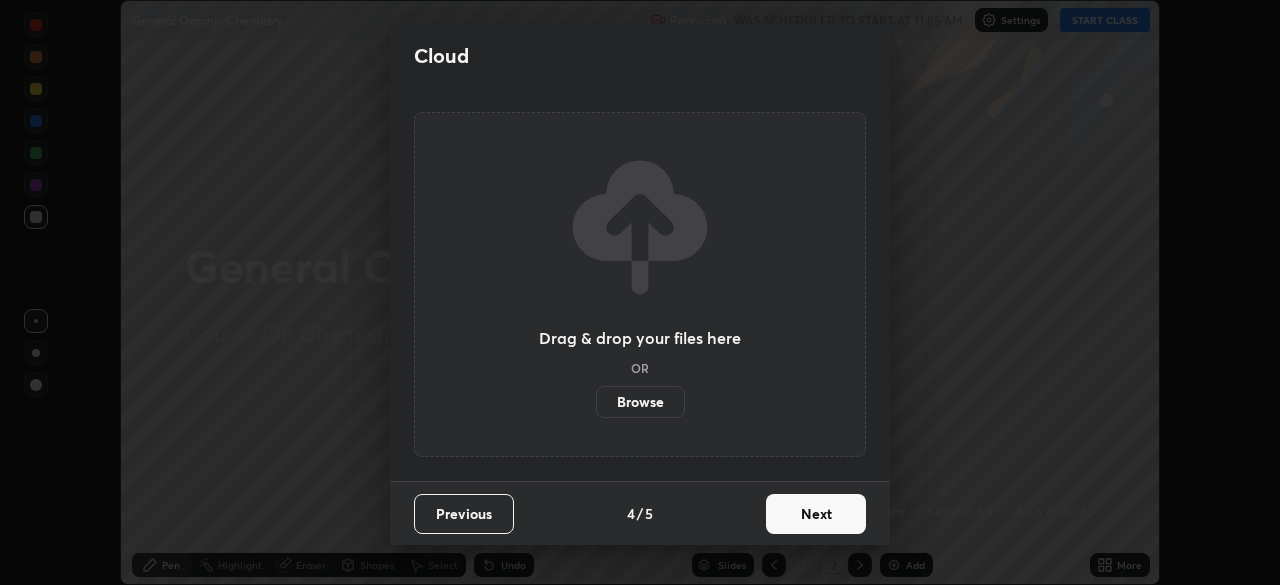 click on "Next" at bounding box center (816, 514) 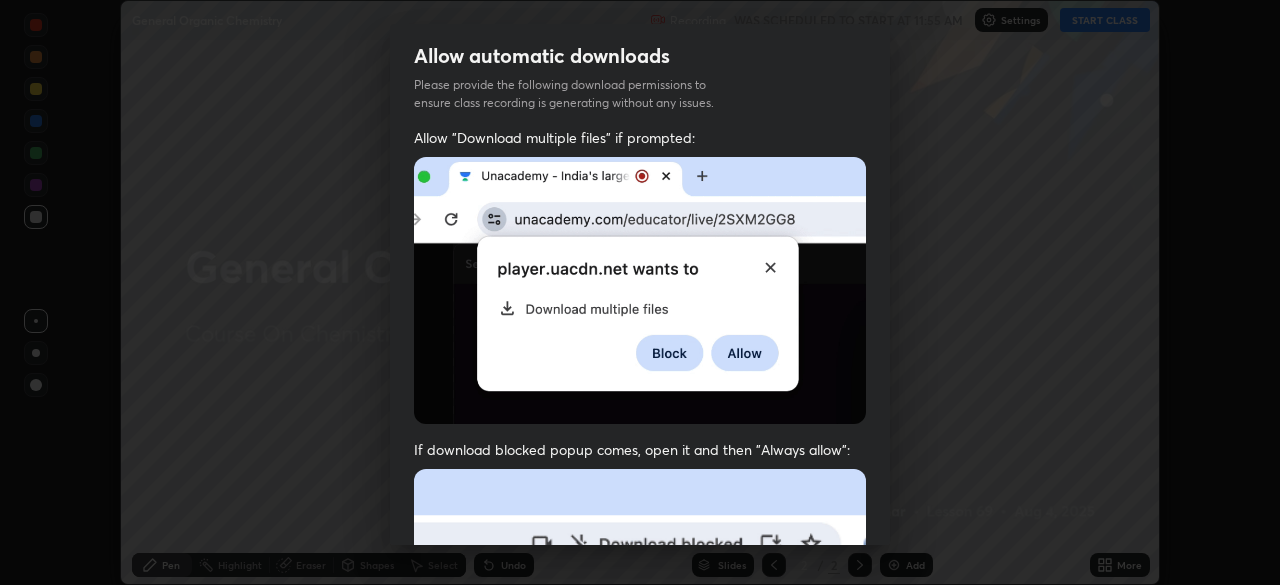 click at bounding box center [640, 687] 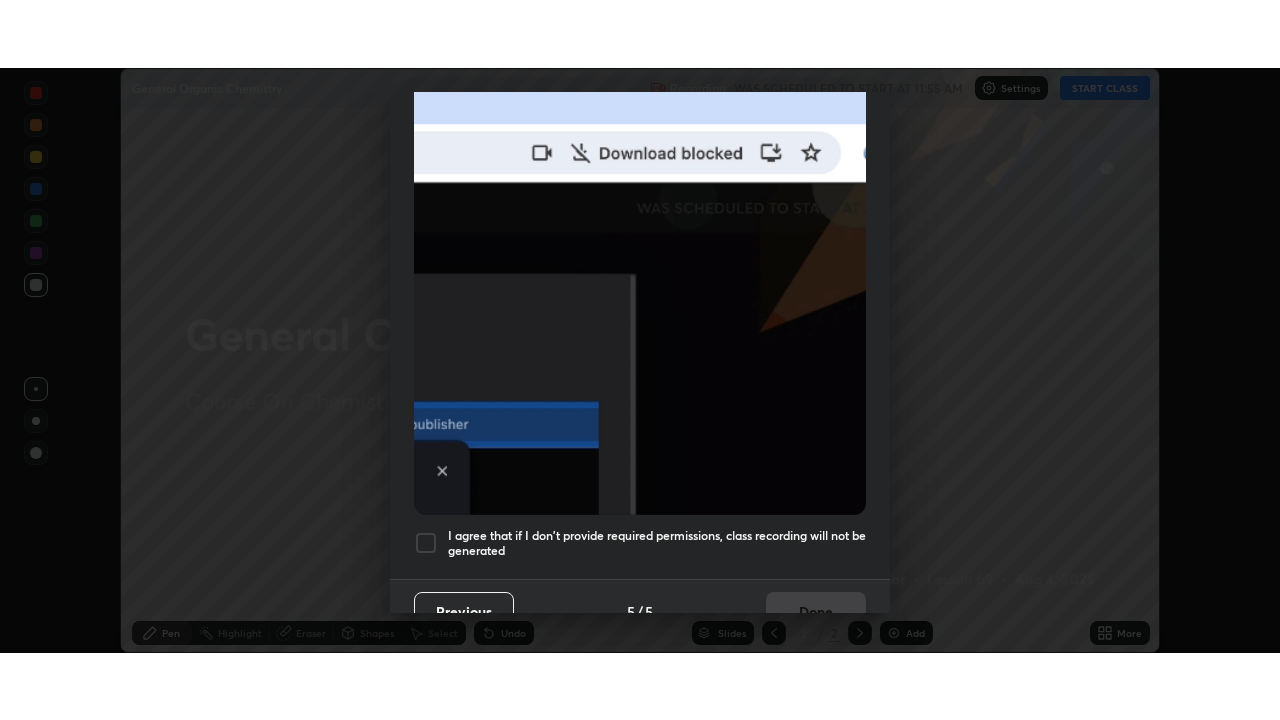 scroll, scrollTop: 479, scrollLeft: 0, axis: vertical 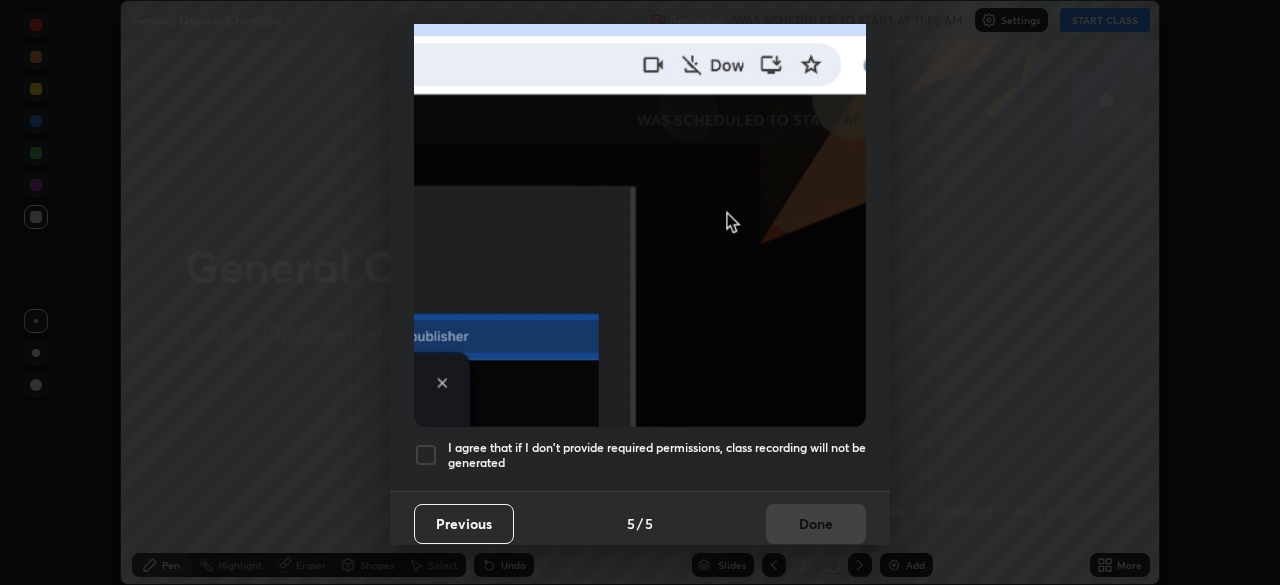 click at bounding box center [426, 455] 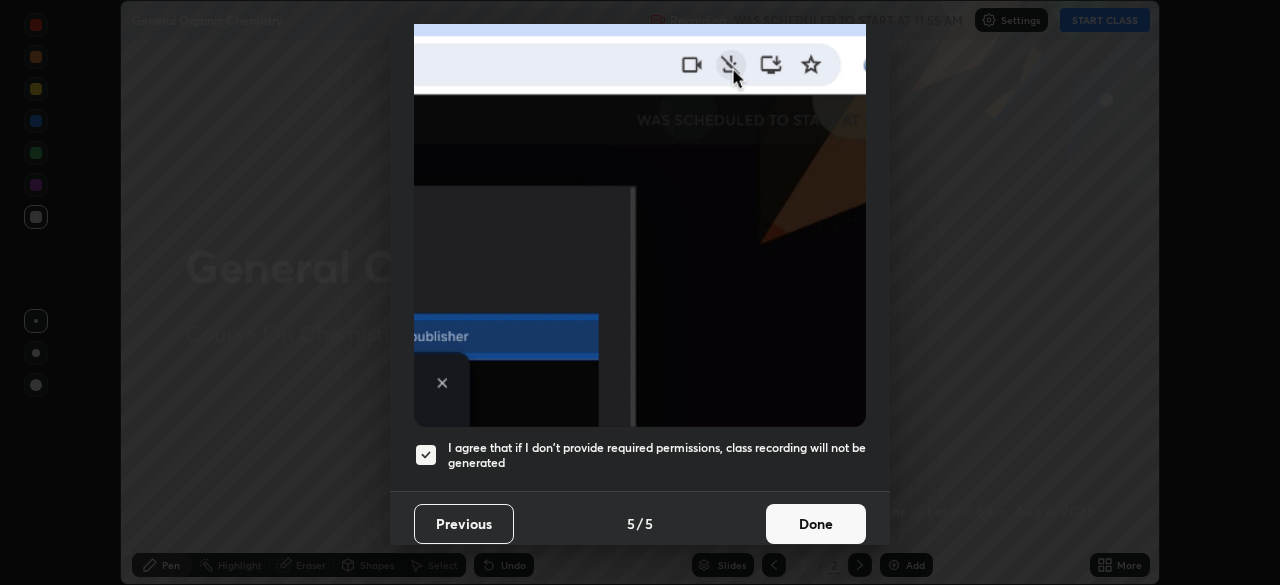 click on "Done" at bounding box center [816, 524] 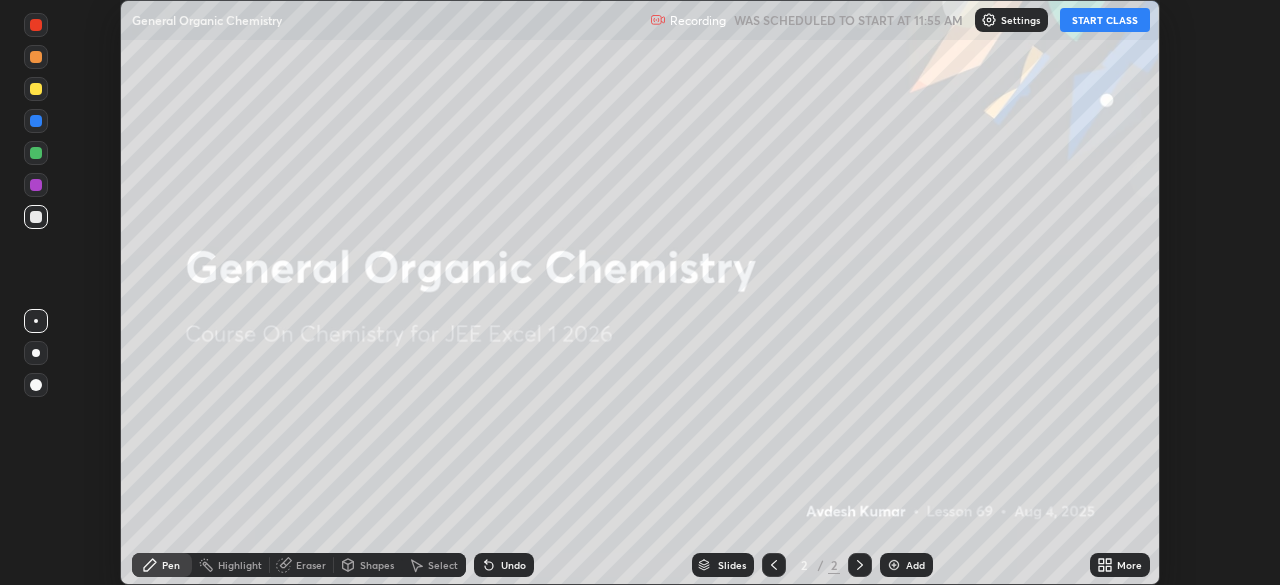 click 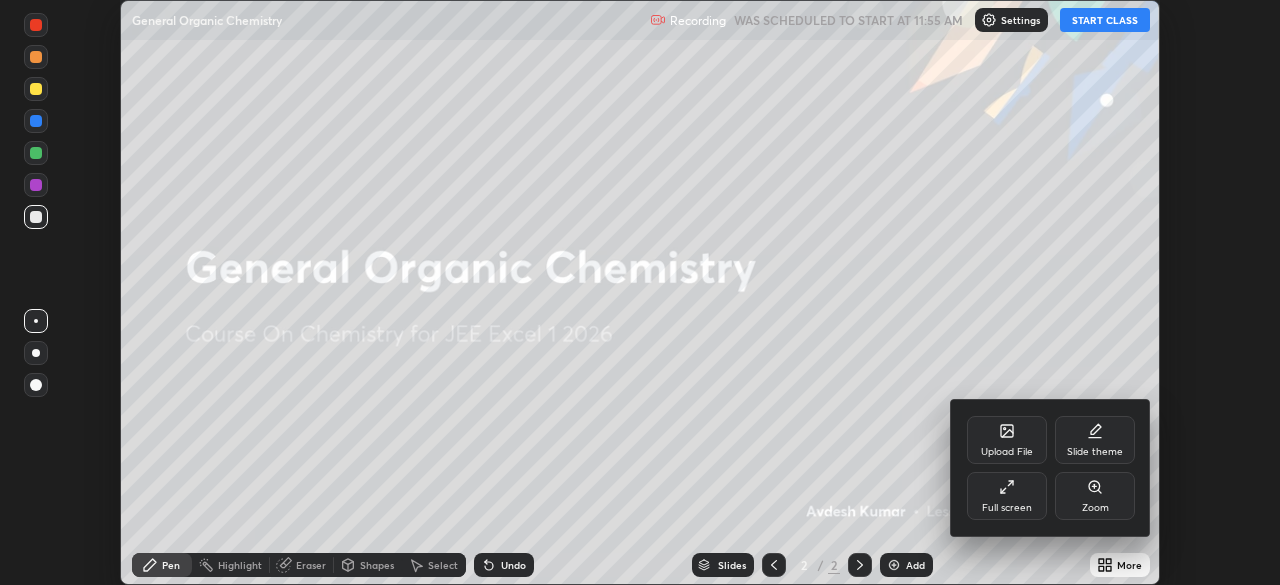 click on "Full screen" at bounding box center (1007, 508) 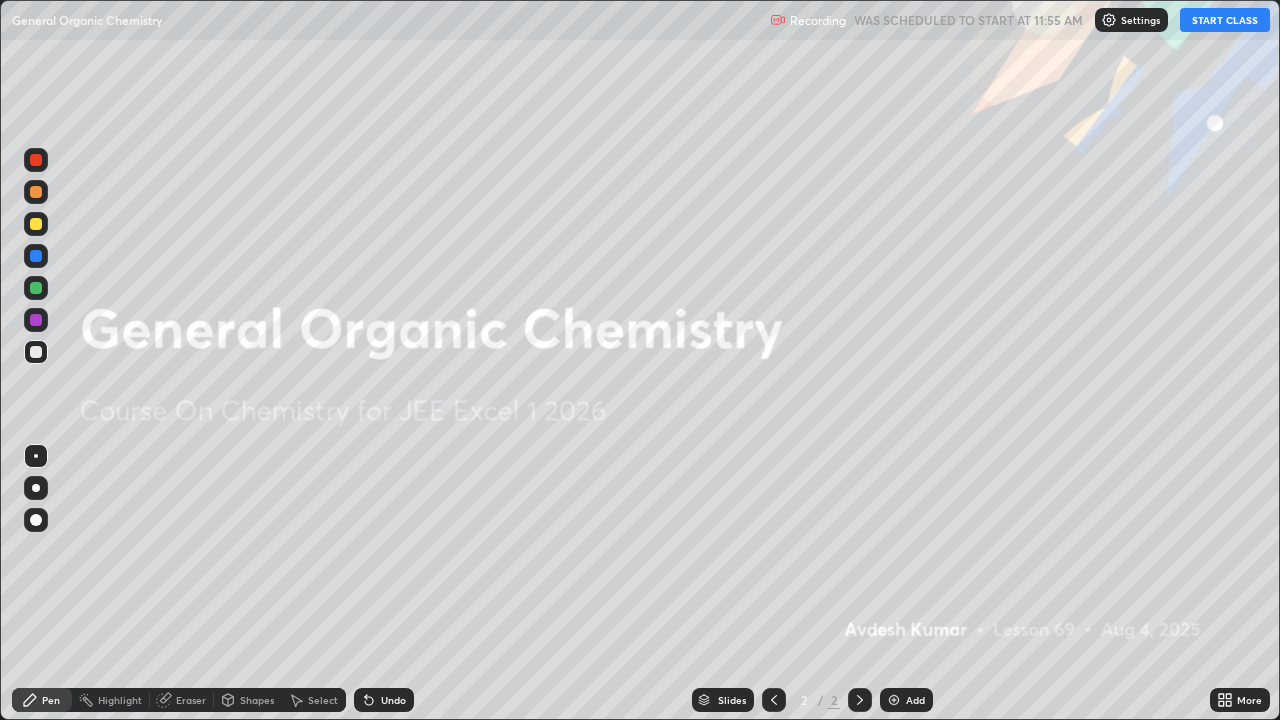 scroll, scrollTop: 99280, scrollLeft: 98720, axis: both 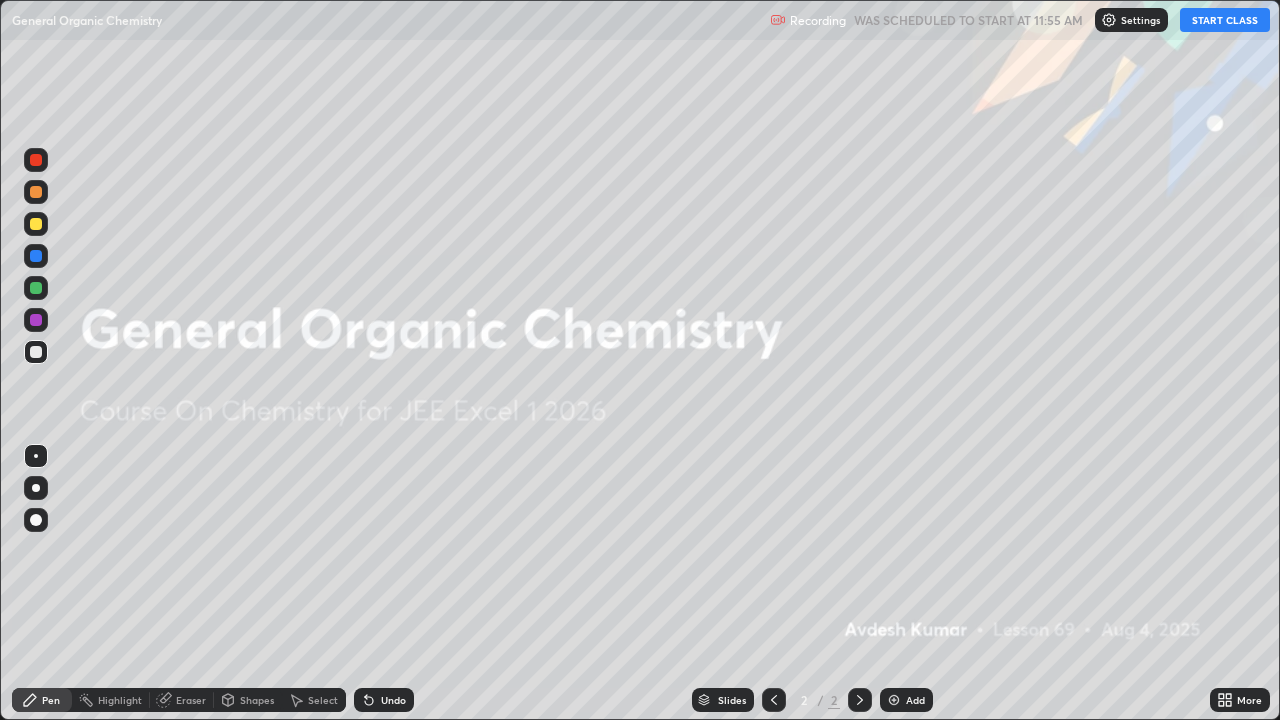 click on "START CLASS" at bounding box center [1225, 20] 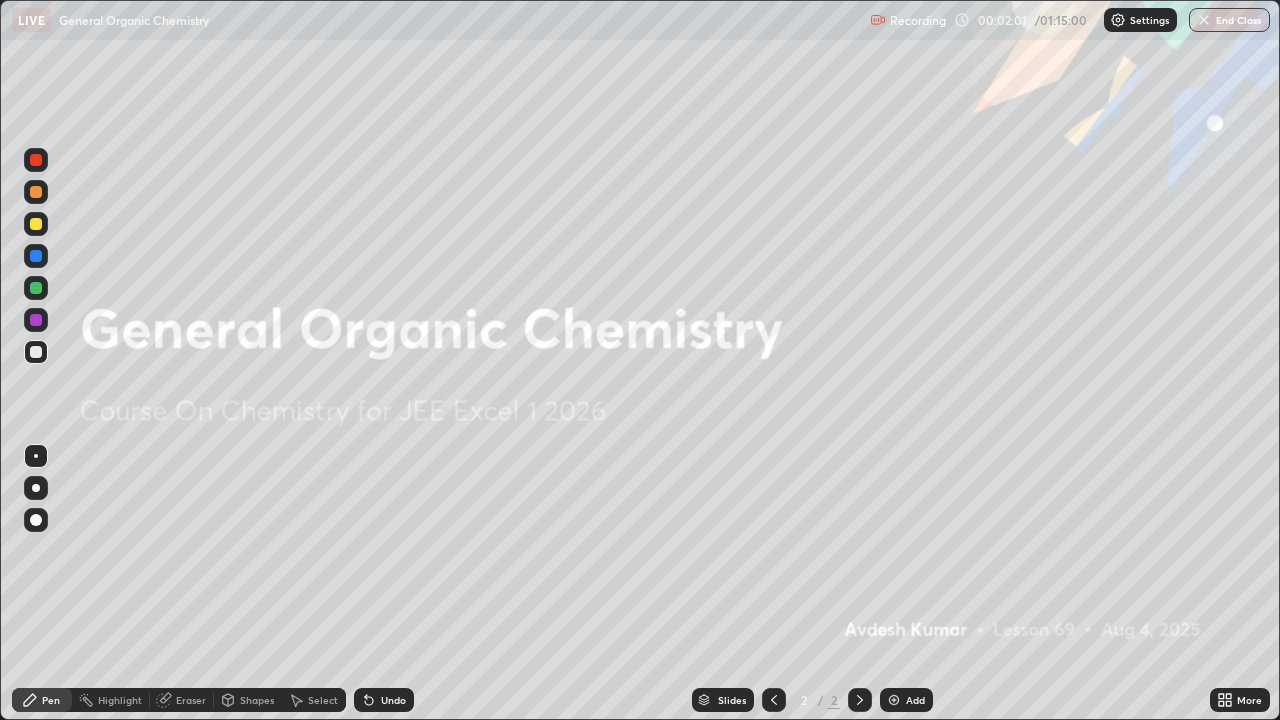 click at bounding box center [894, 700] 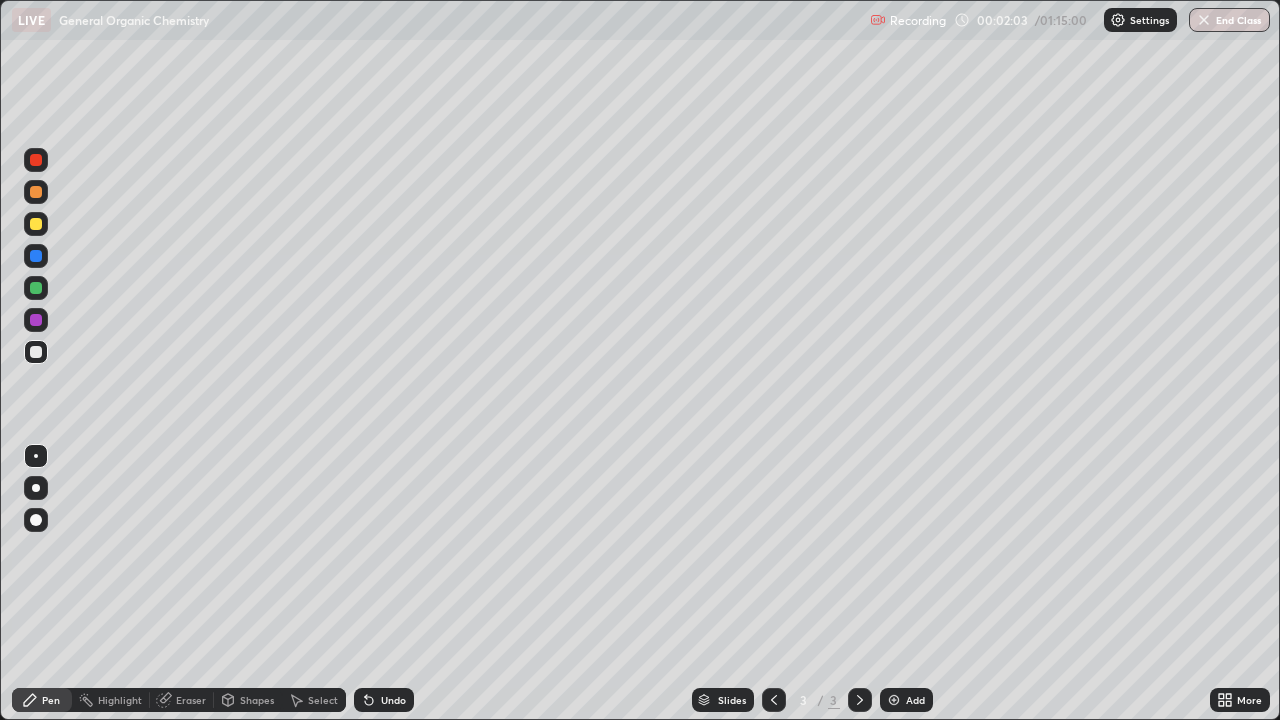 click at bounding box center [36, 488] 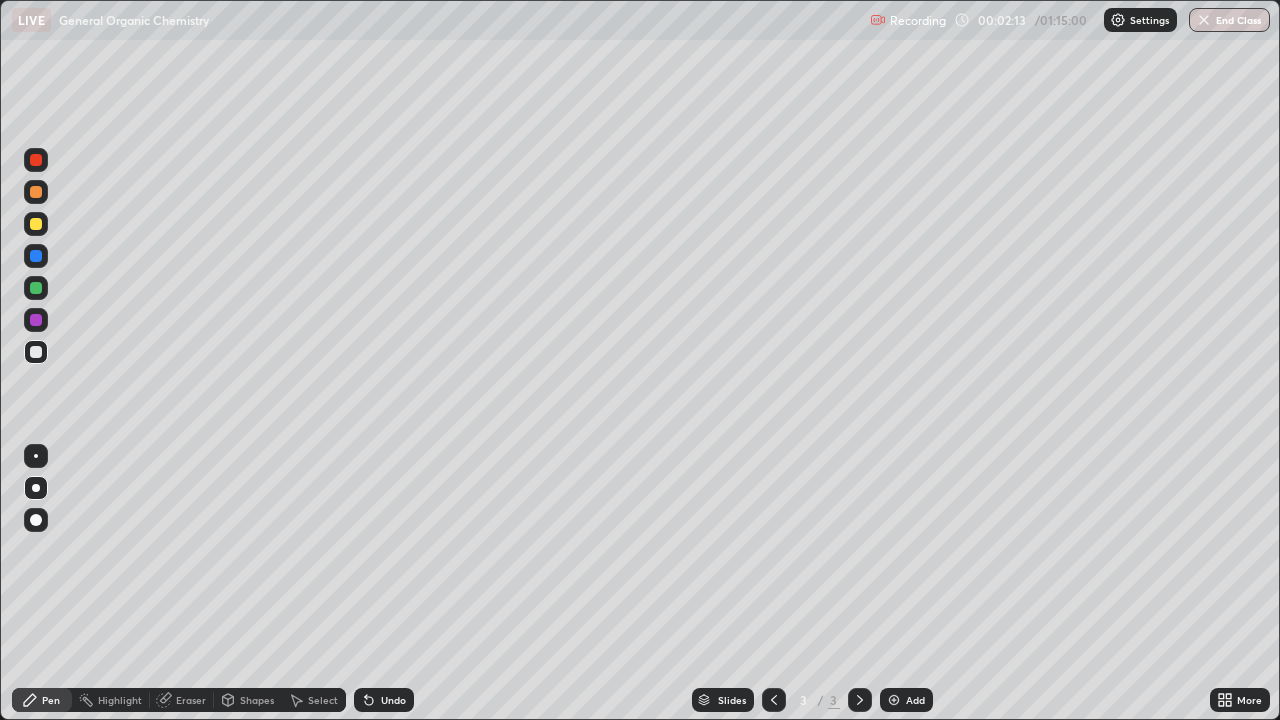 click on "Undo" at bounding box center (384, 700) 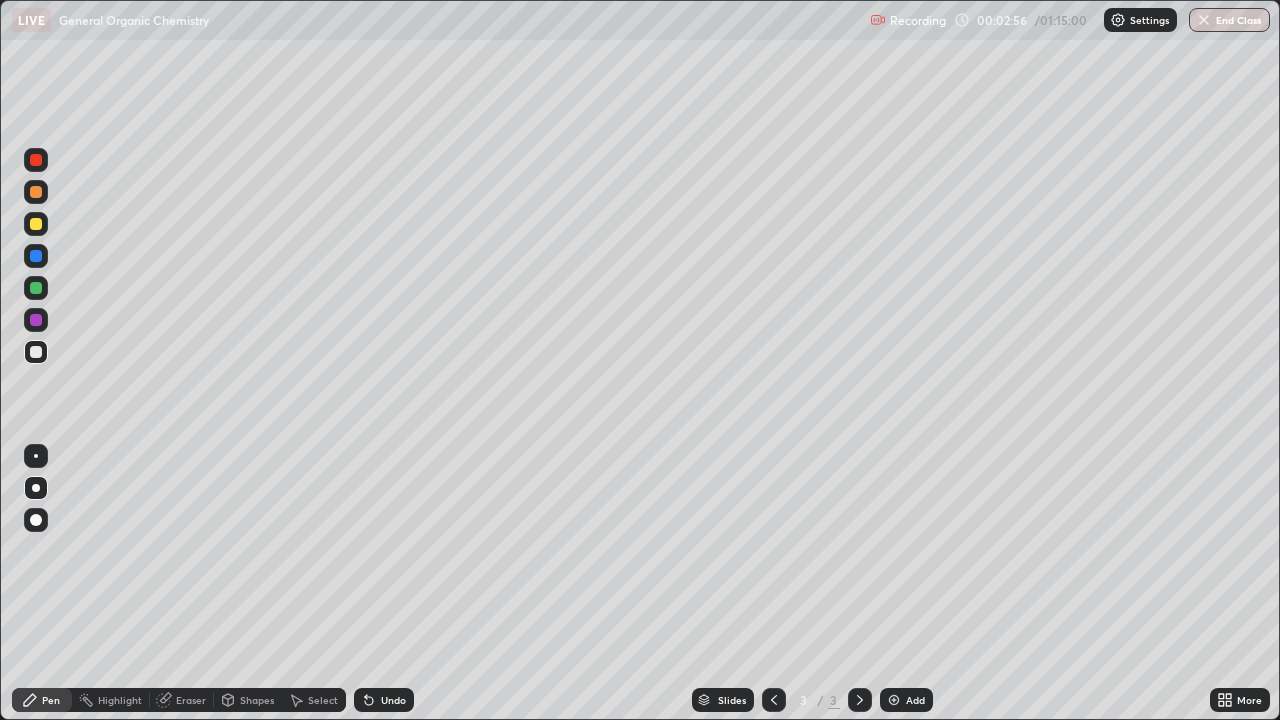 click on "Undo" at bounding box center [384, 700] 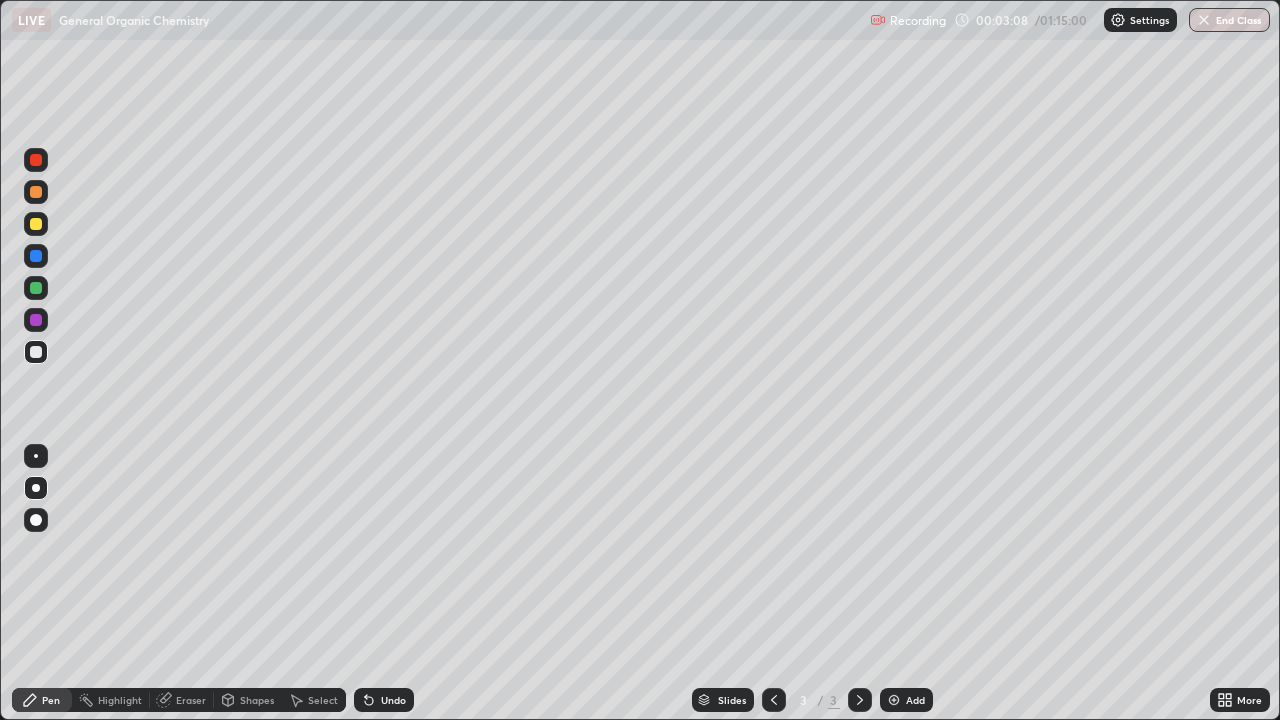click 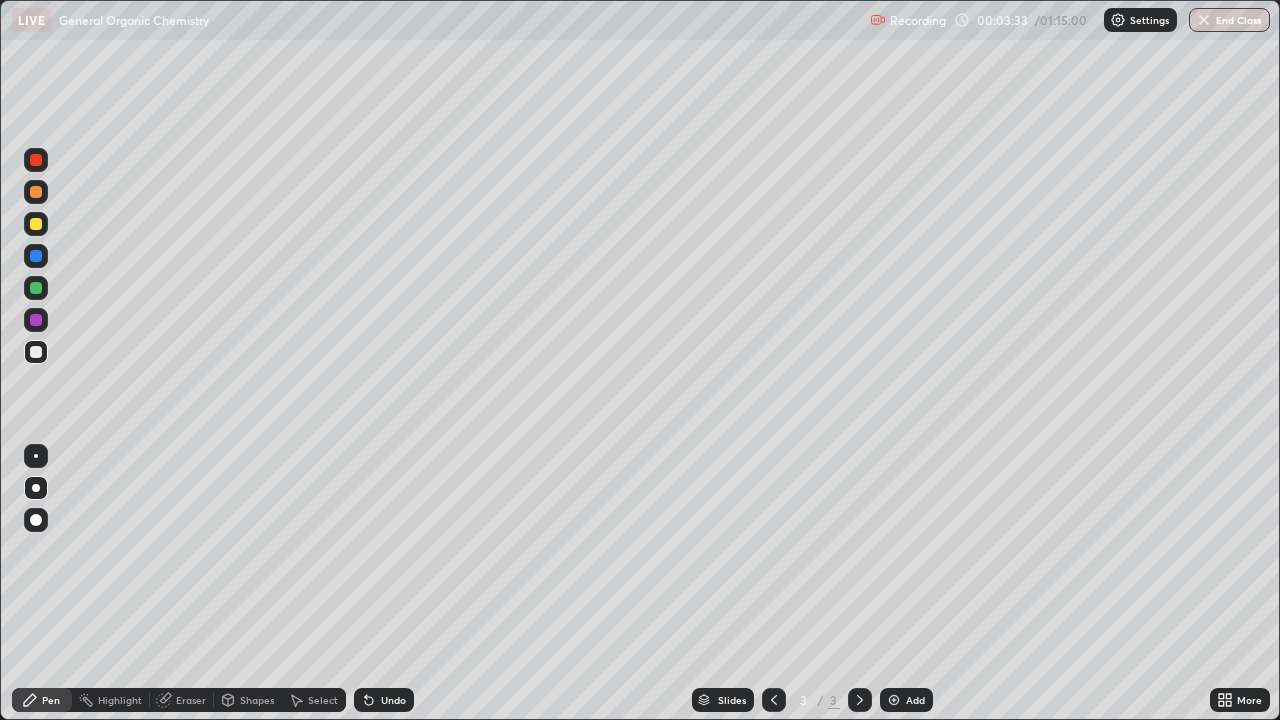 click at bounding box center (36, 224) 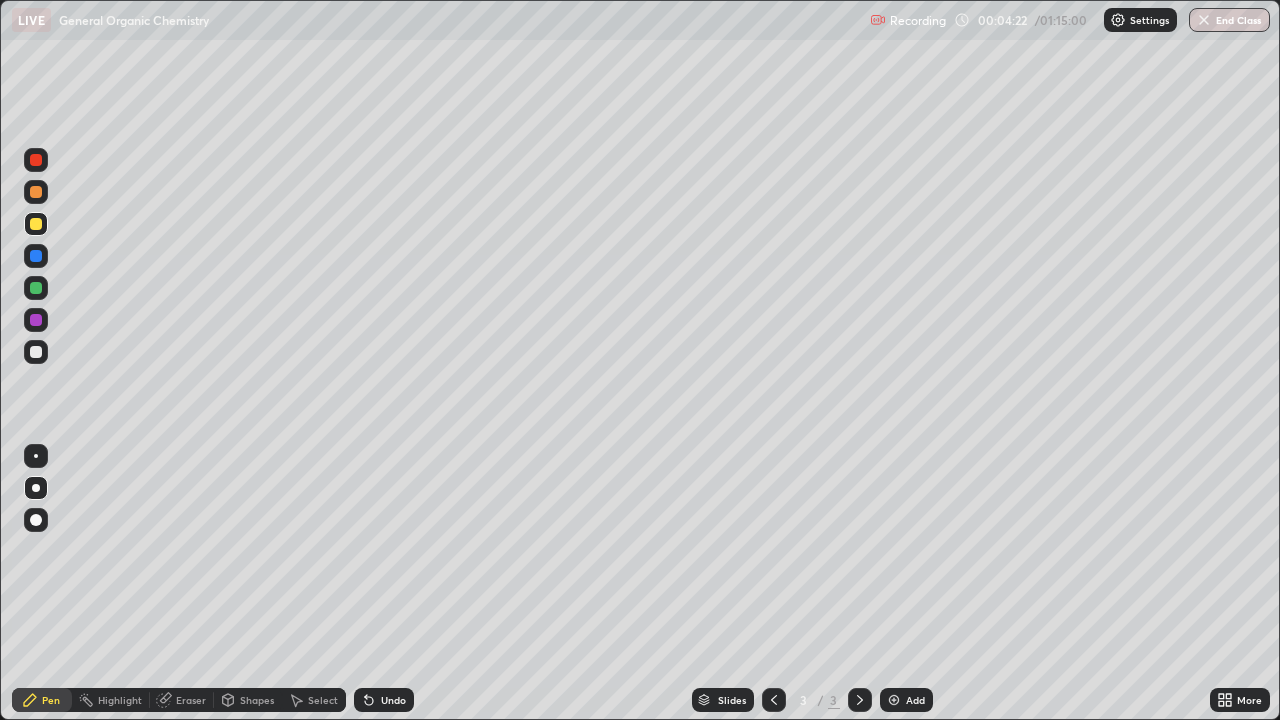 click at bounding box center [36, 352] 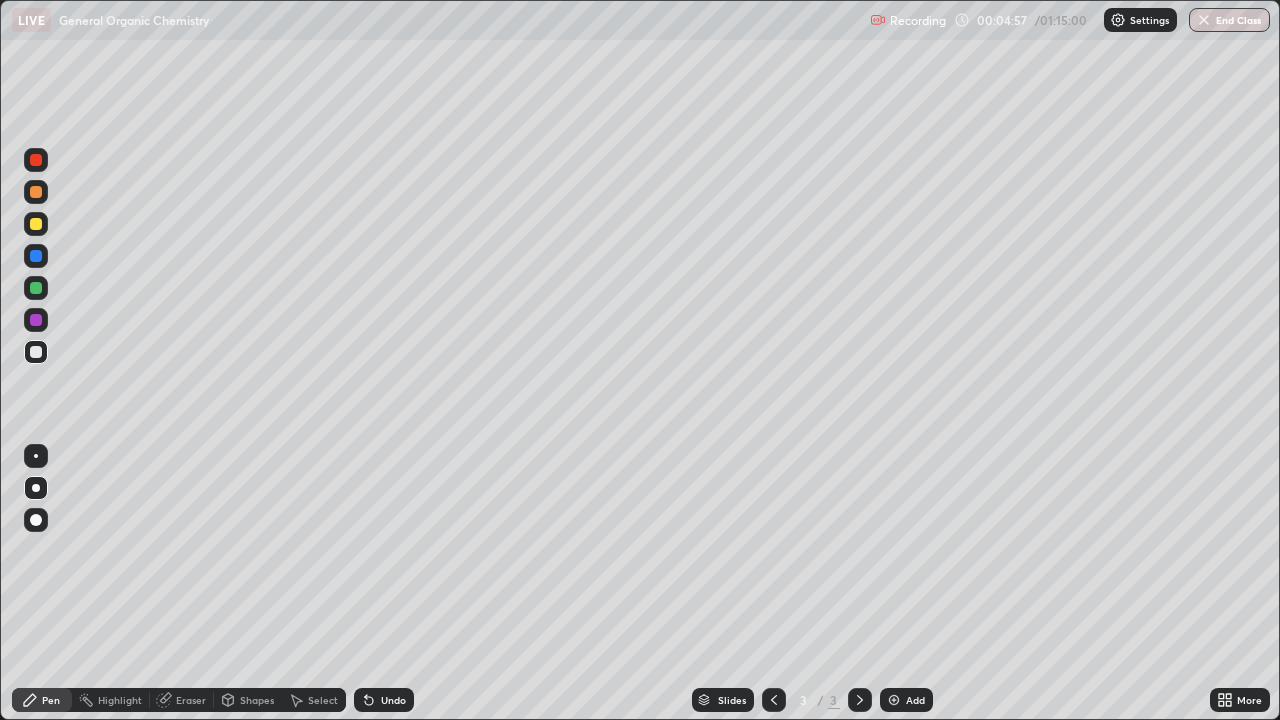 click at bounding box center [36, 224] 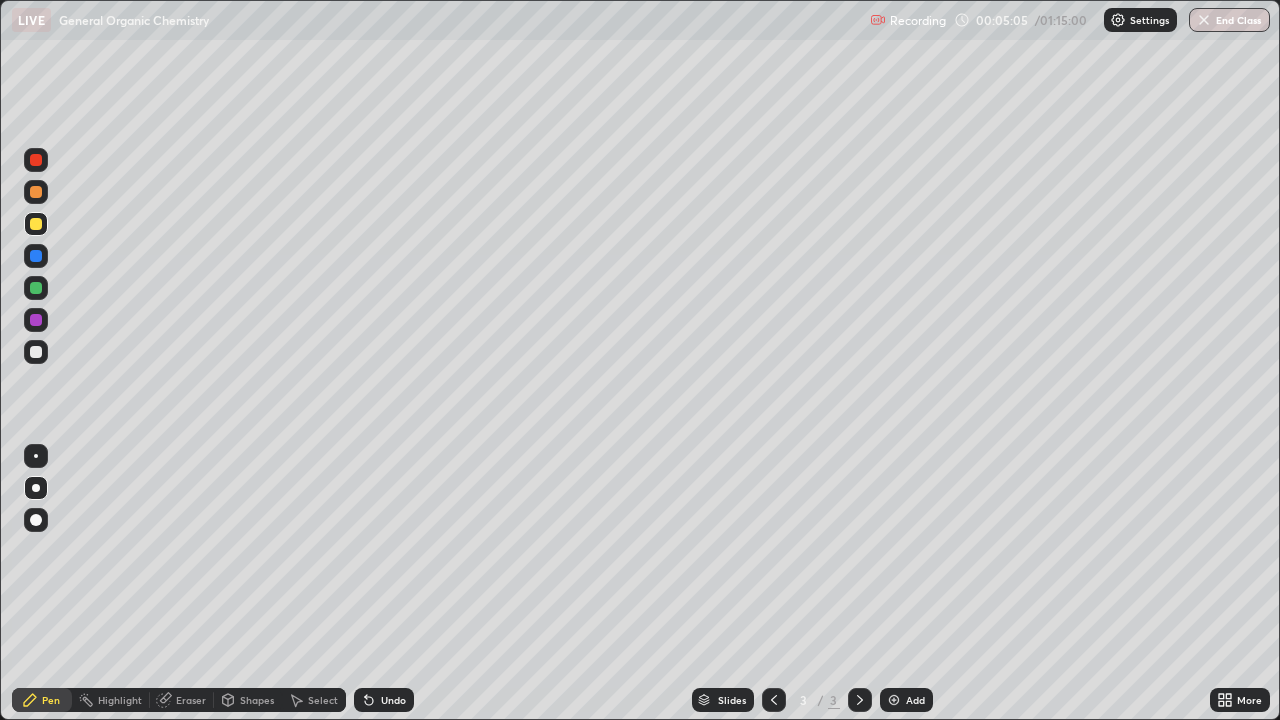 click at bounding box center (36, 352) 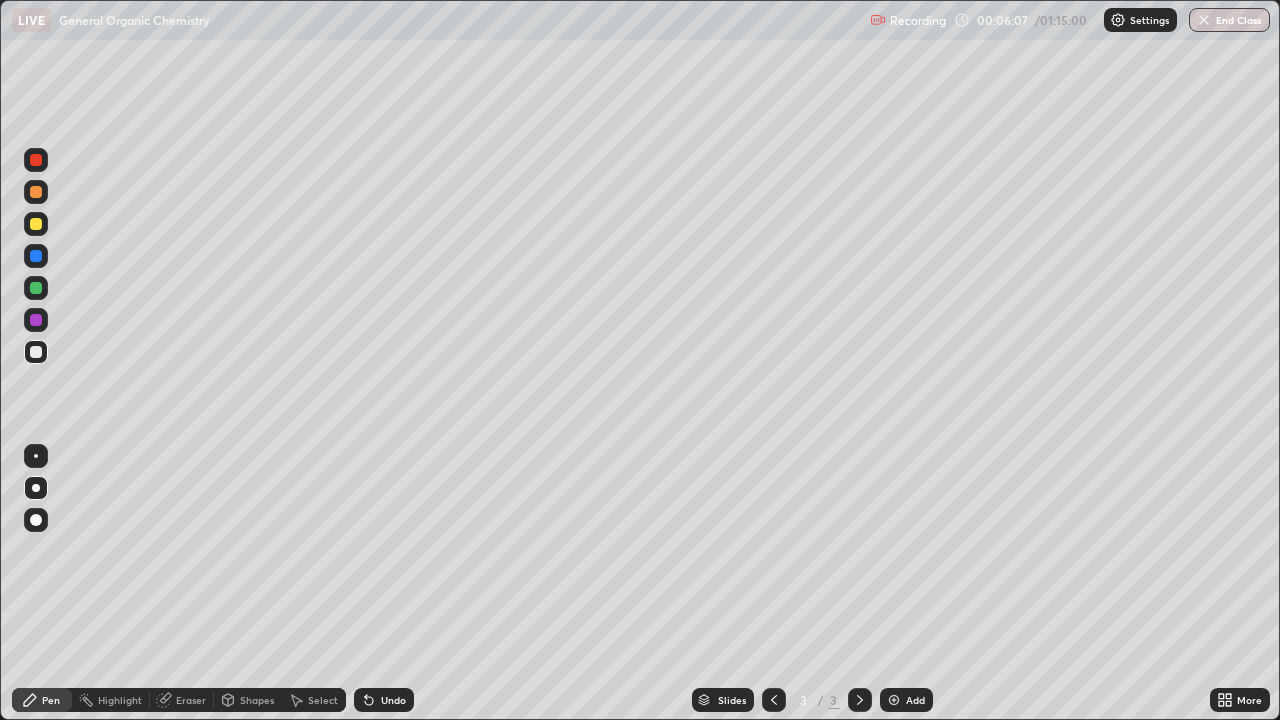click on "Undo" at bounding box center [384, 700] 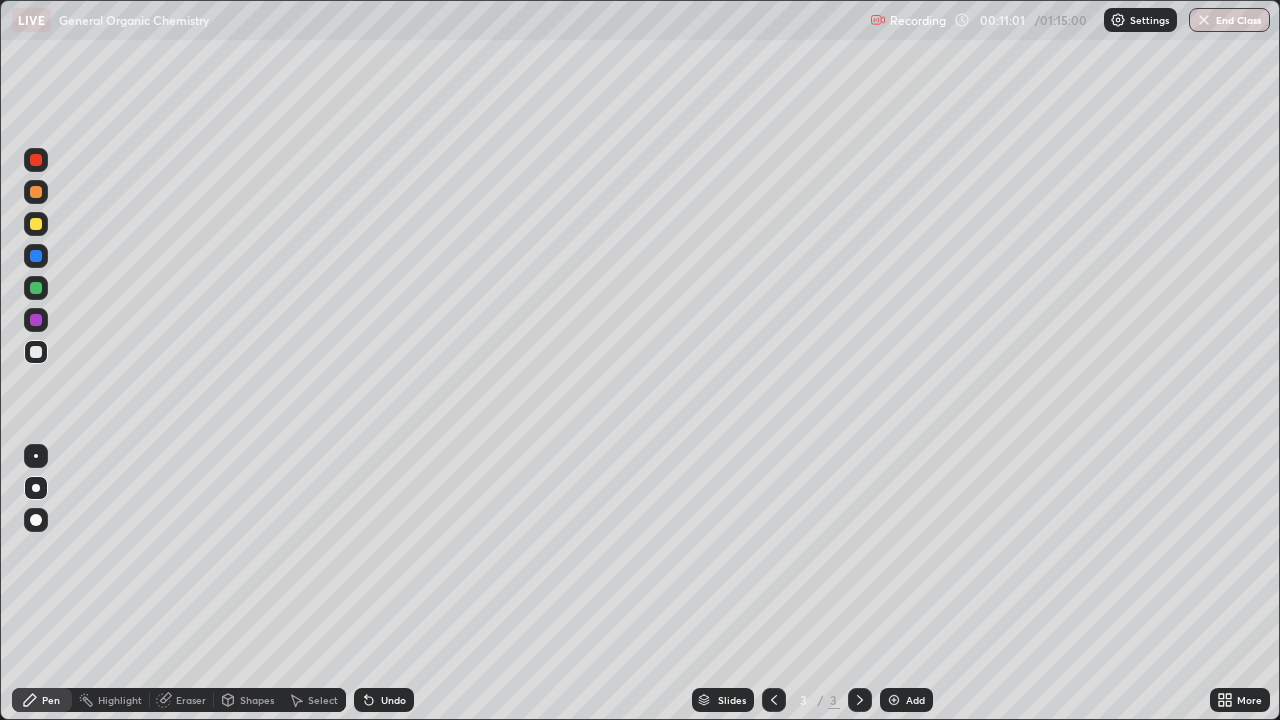 click on "Add" at bounding box center [915, 700] 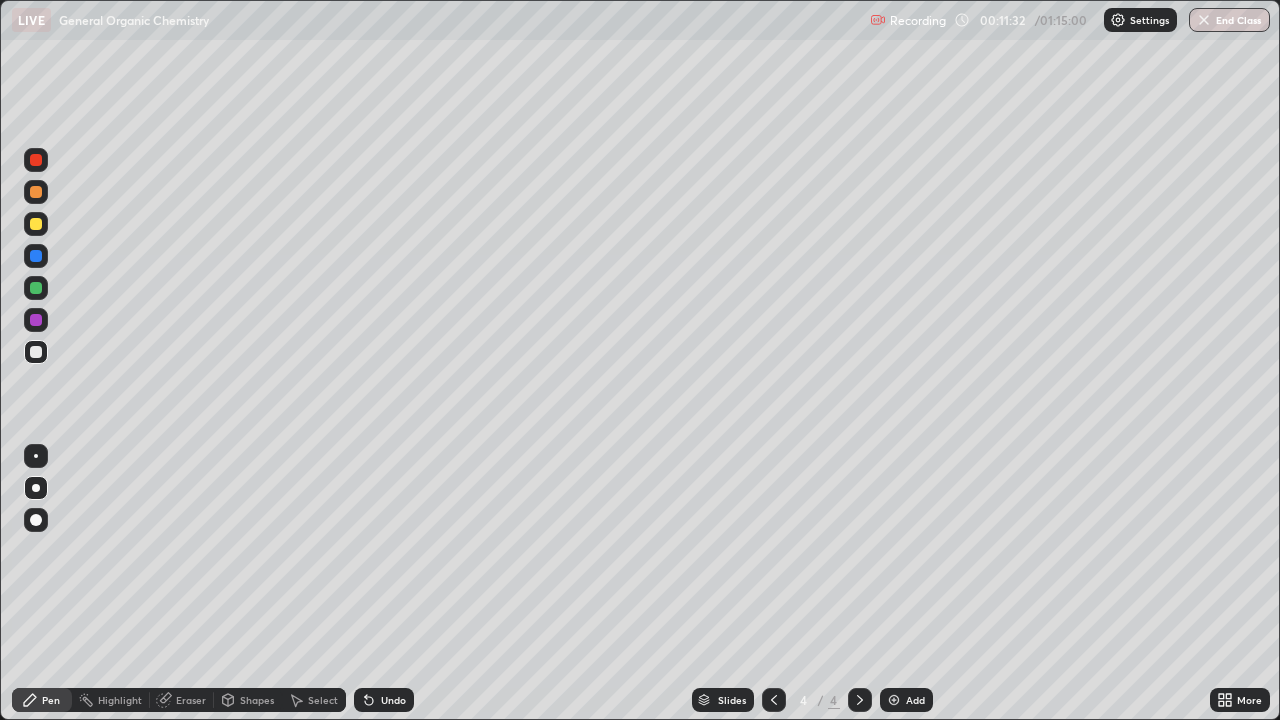 click at bounding box center [36, 224] 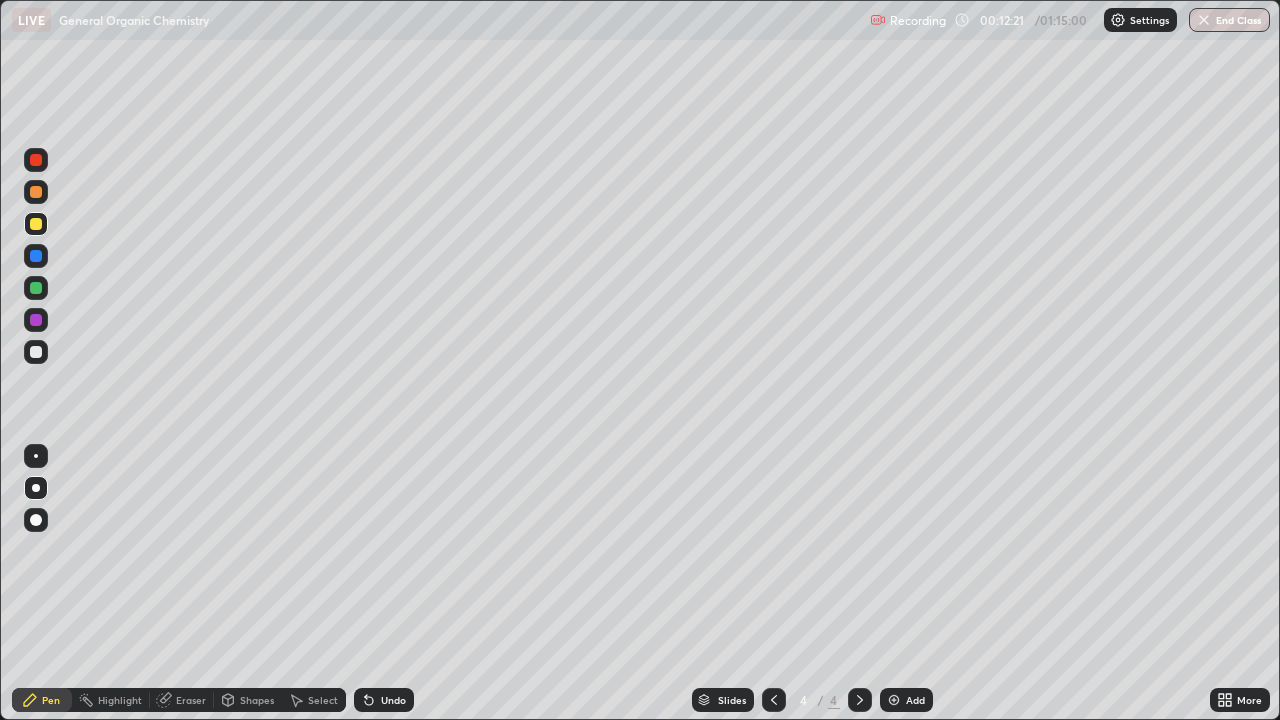 click at bounding box center [36, 288] 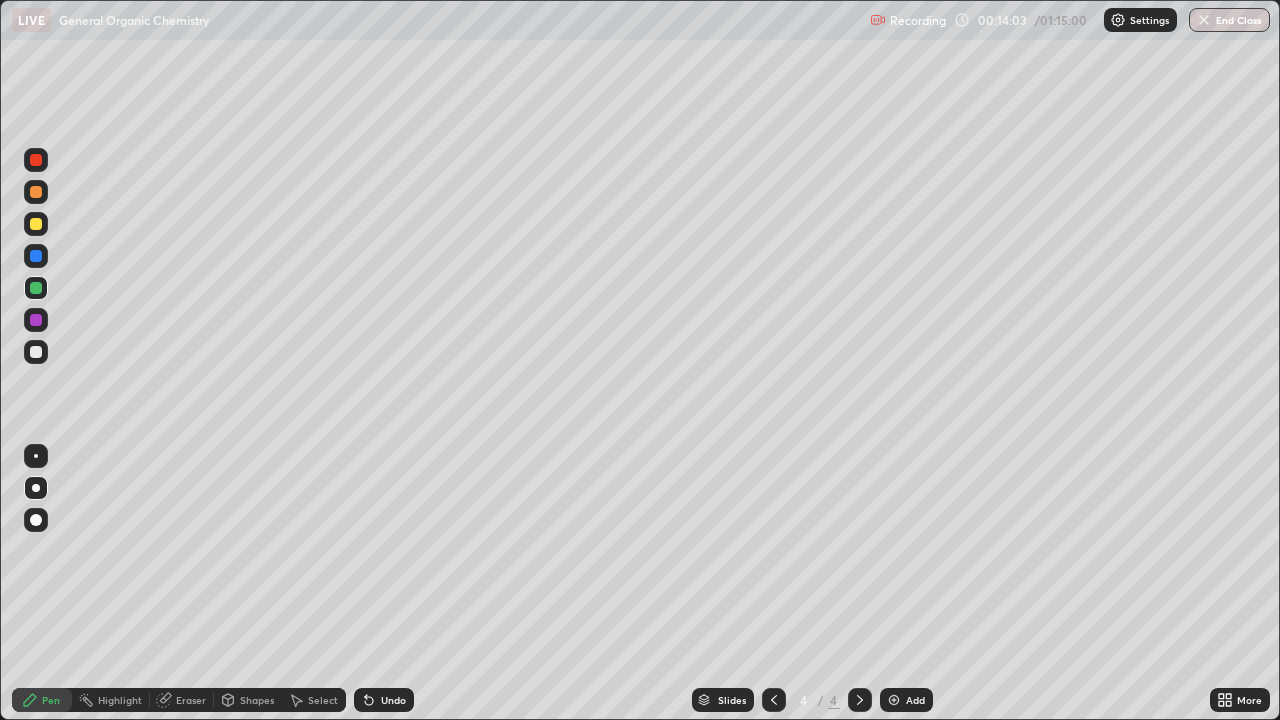 click 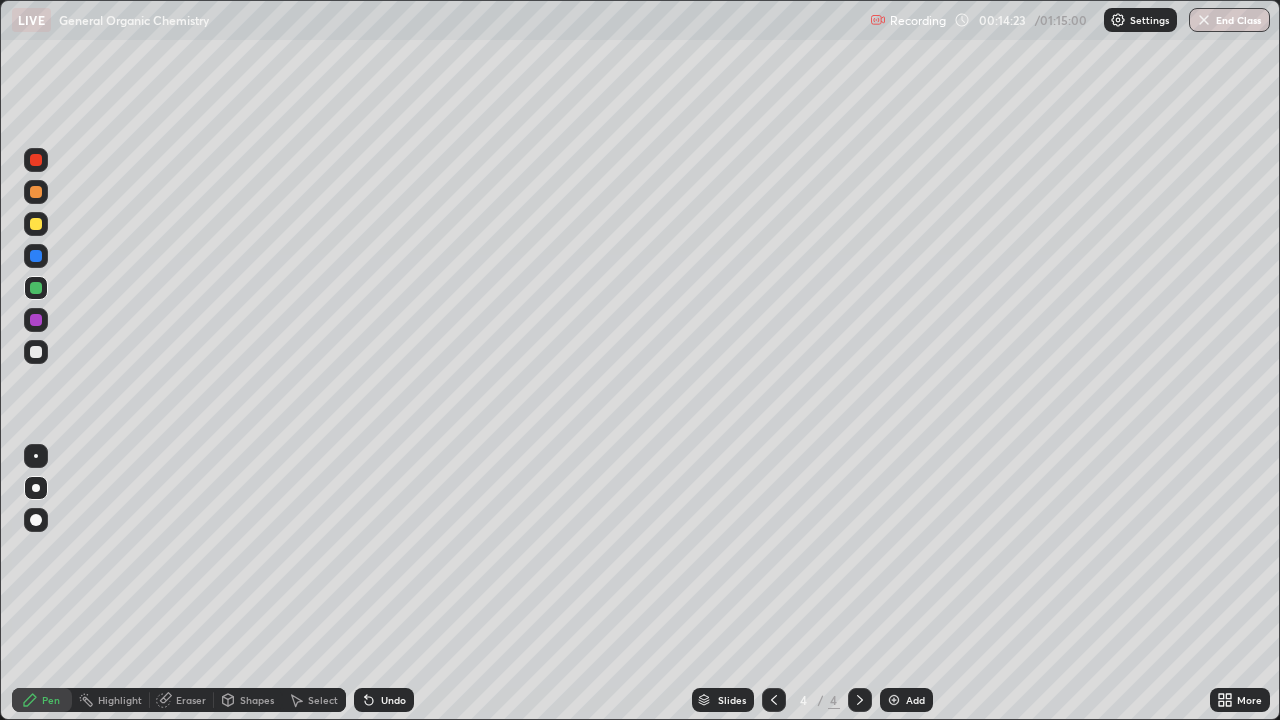 click on "Undo" at bounding box center [384, 700] 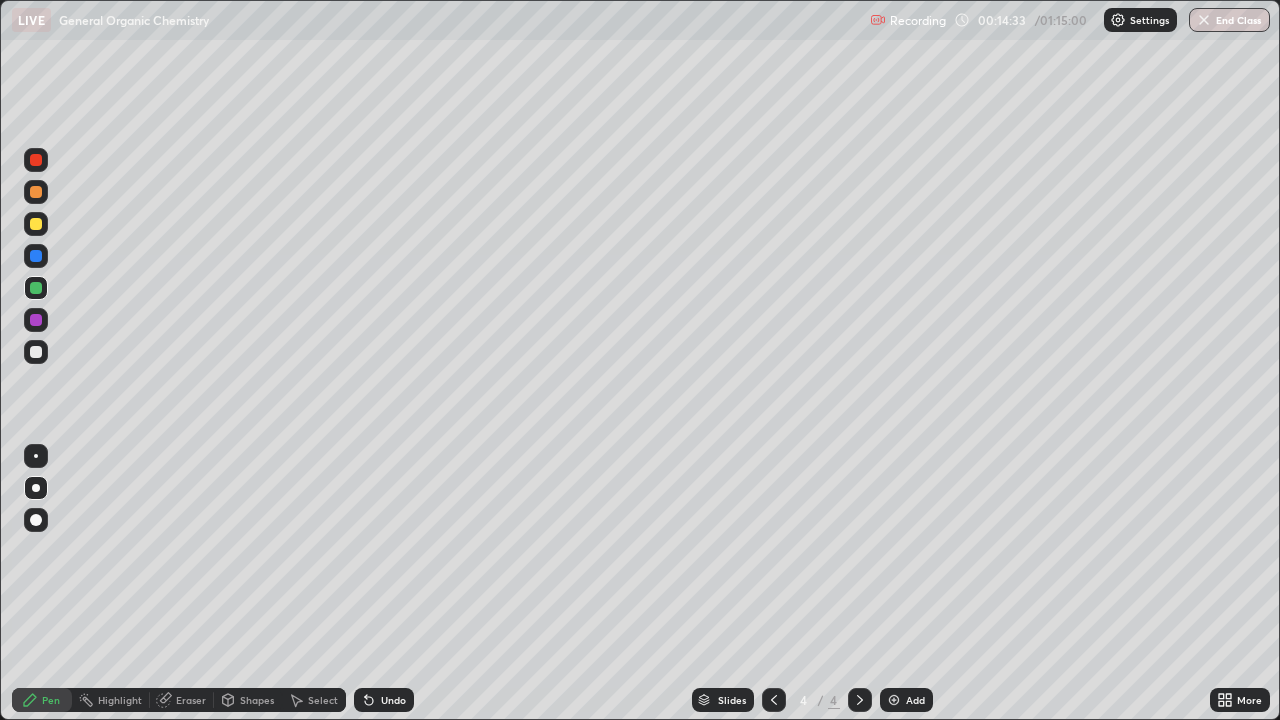 click at bounding box center (36, 224) 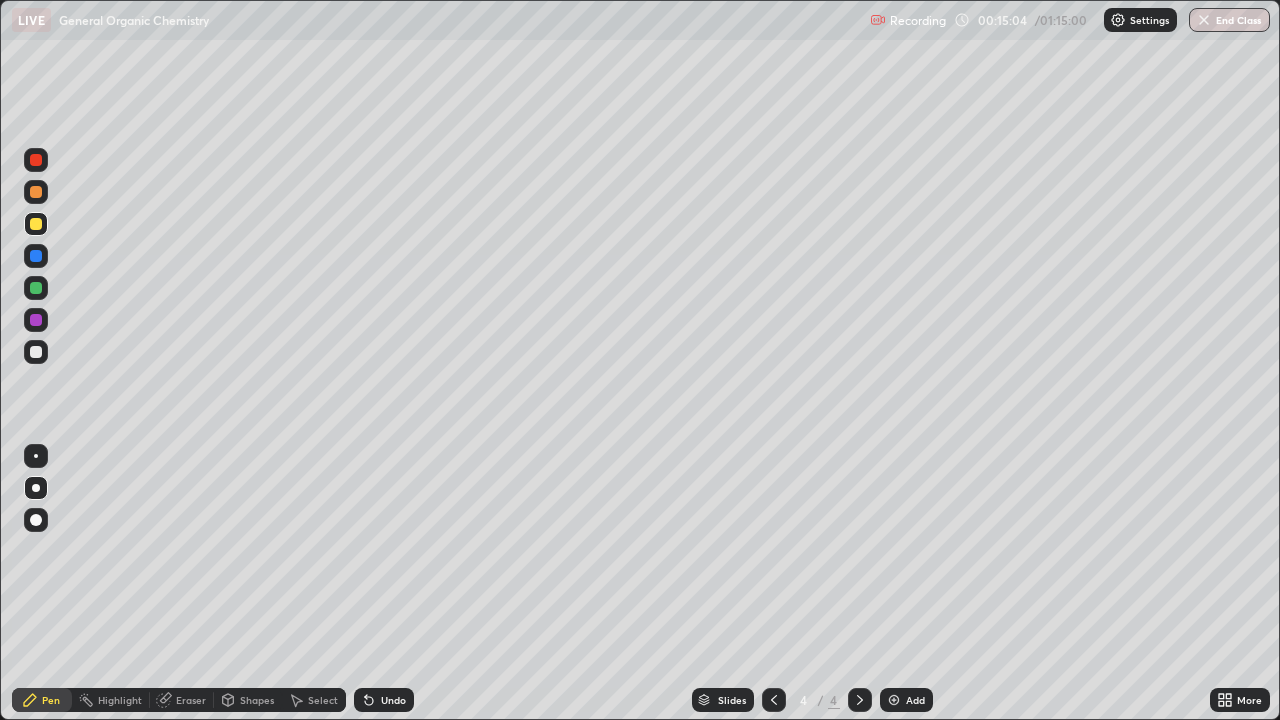 click on "Undo" at bounding box center [384, 700] 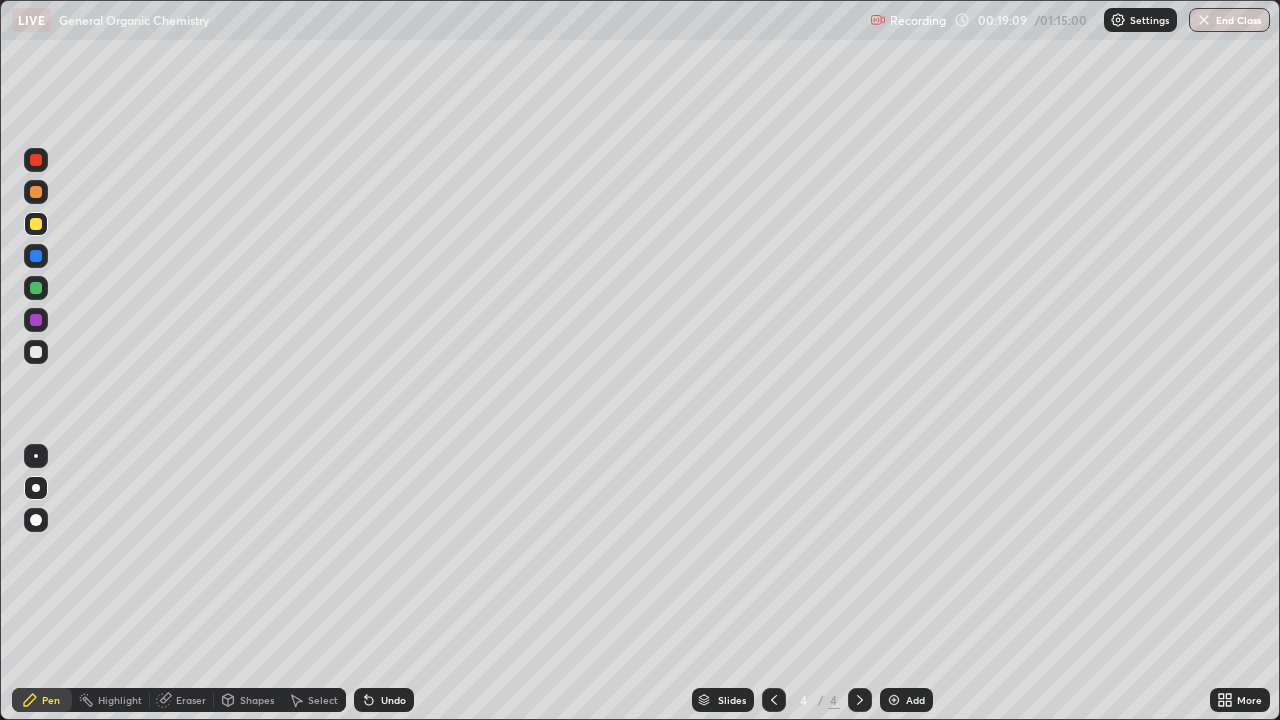click at bounding box center (894, 700) 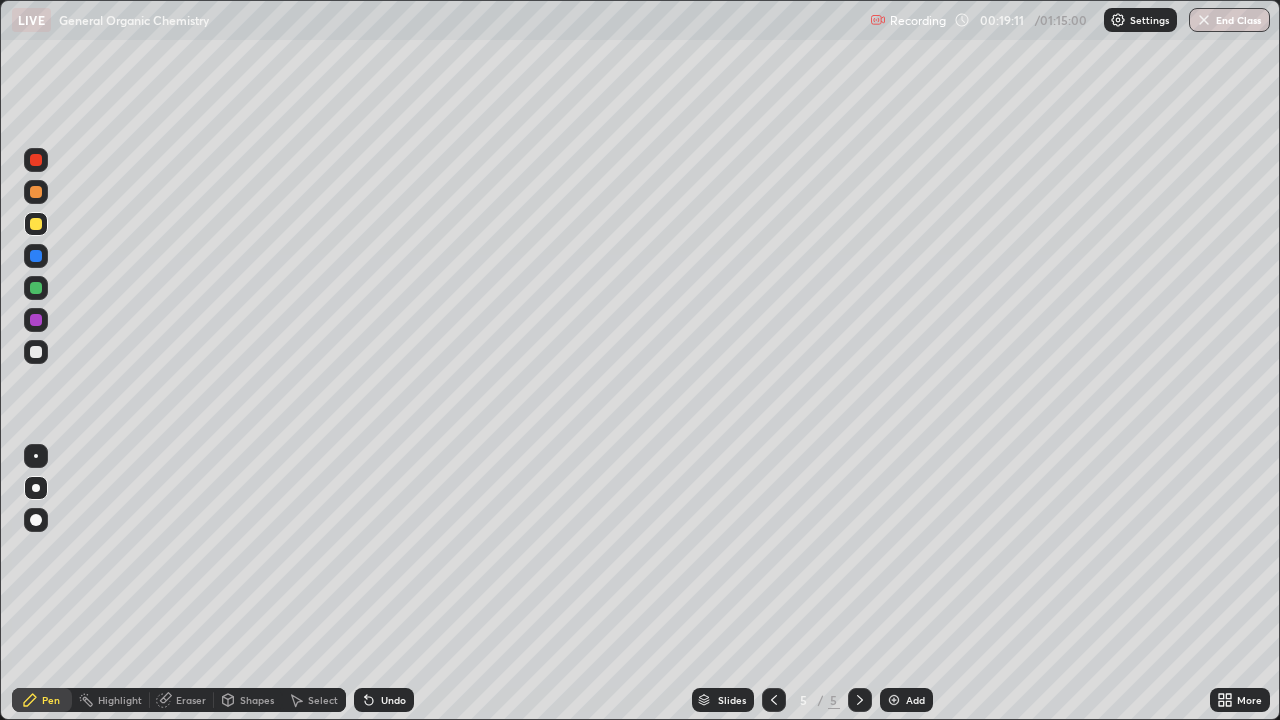 click at bounding box center [36, 352] 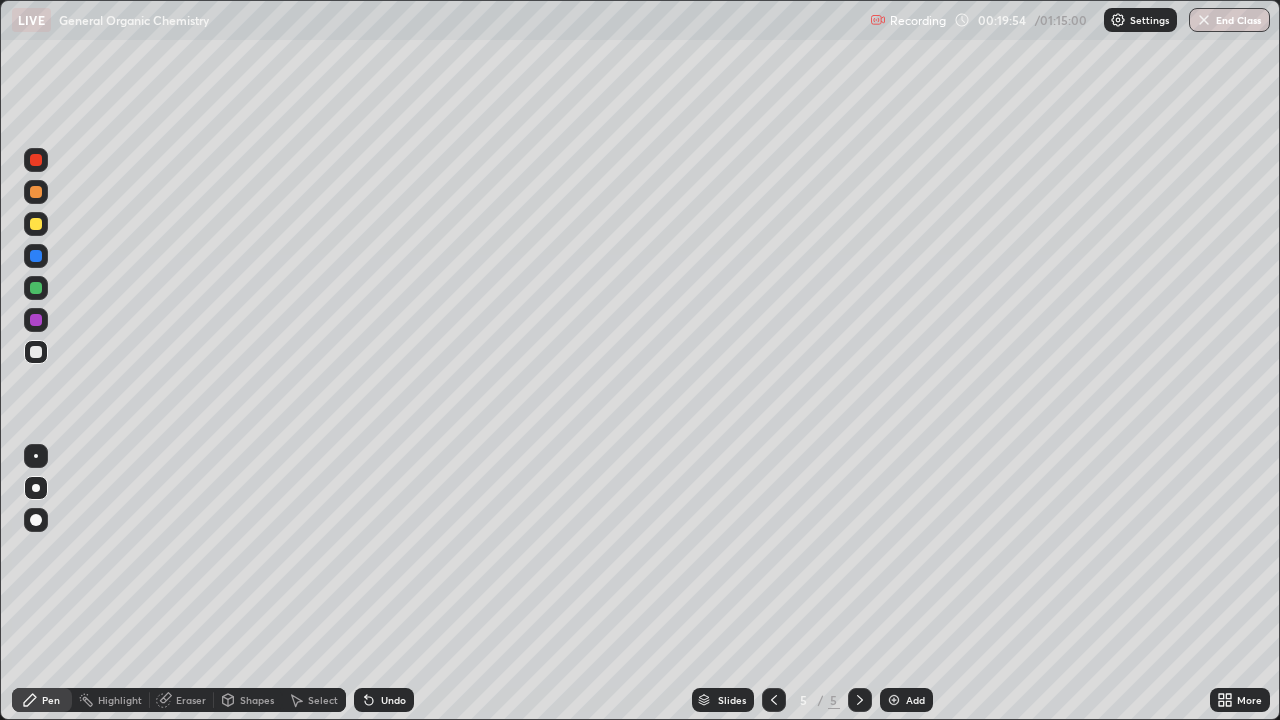 click at bounding box center (36, 224) 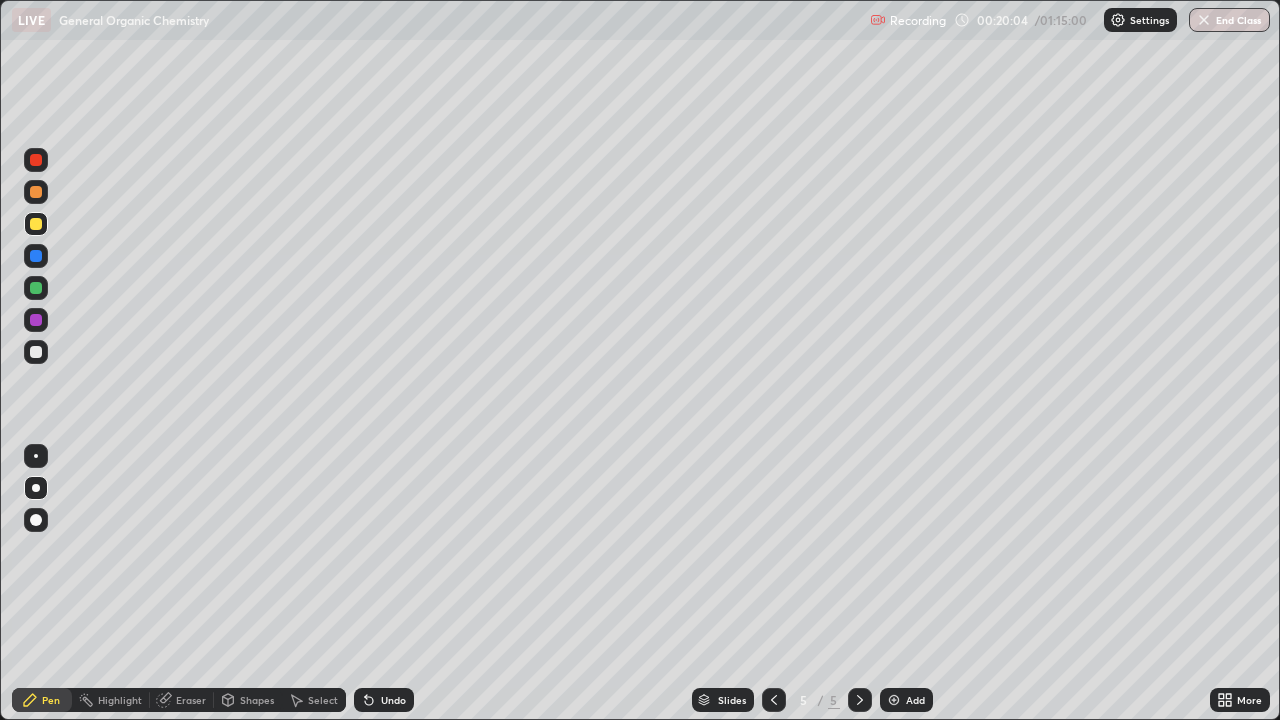 click at bounding box center (36, 352) 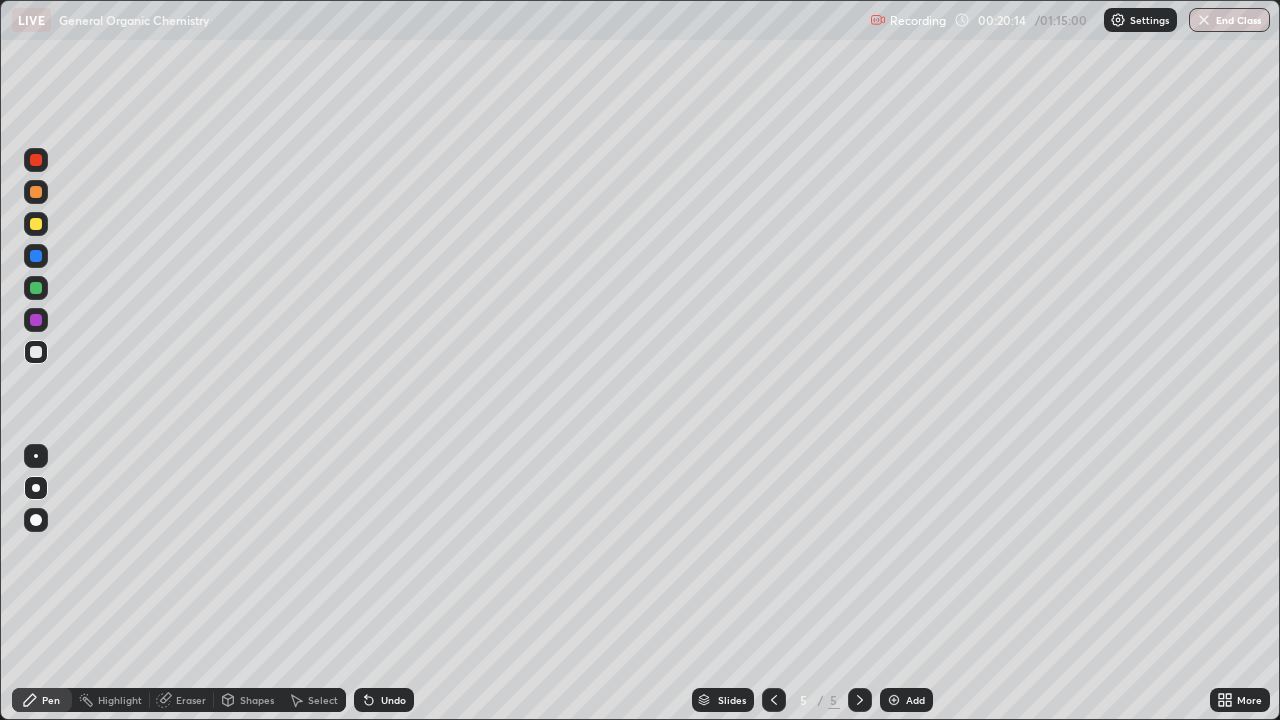 click at bounding box center [36, 224] 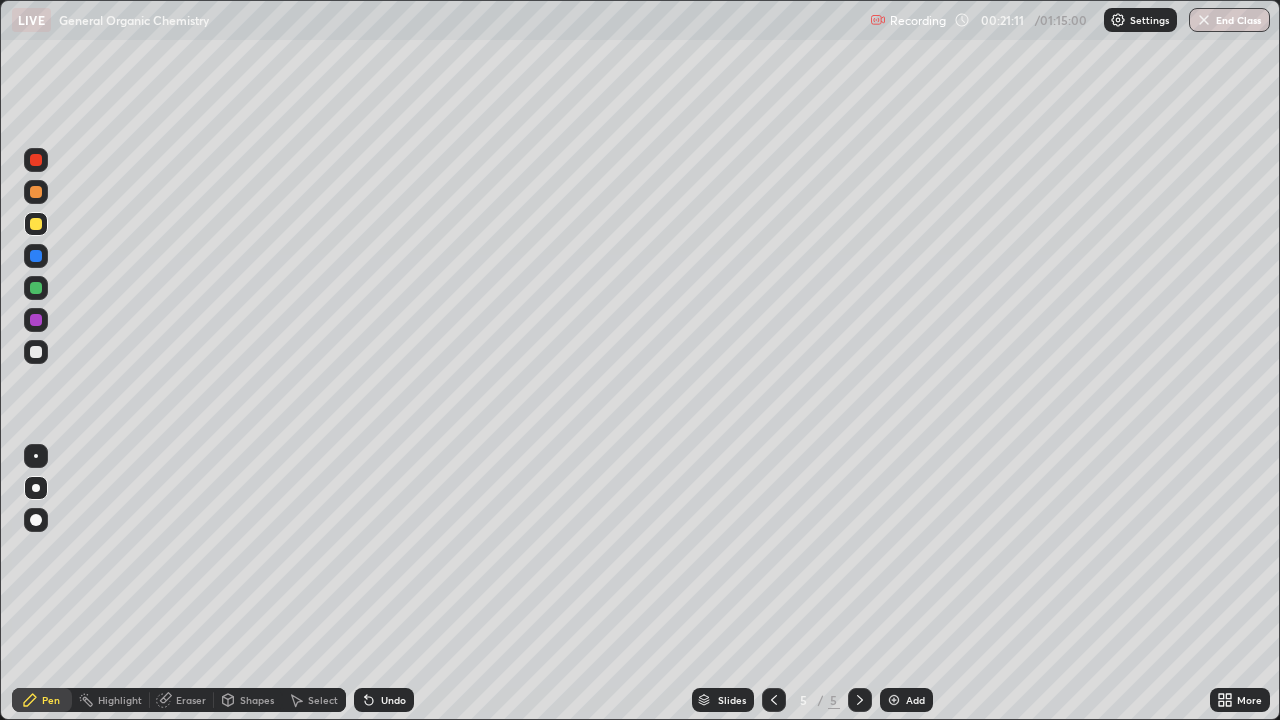 click at bounding box center [36, 352] 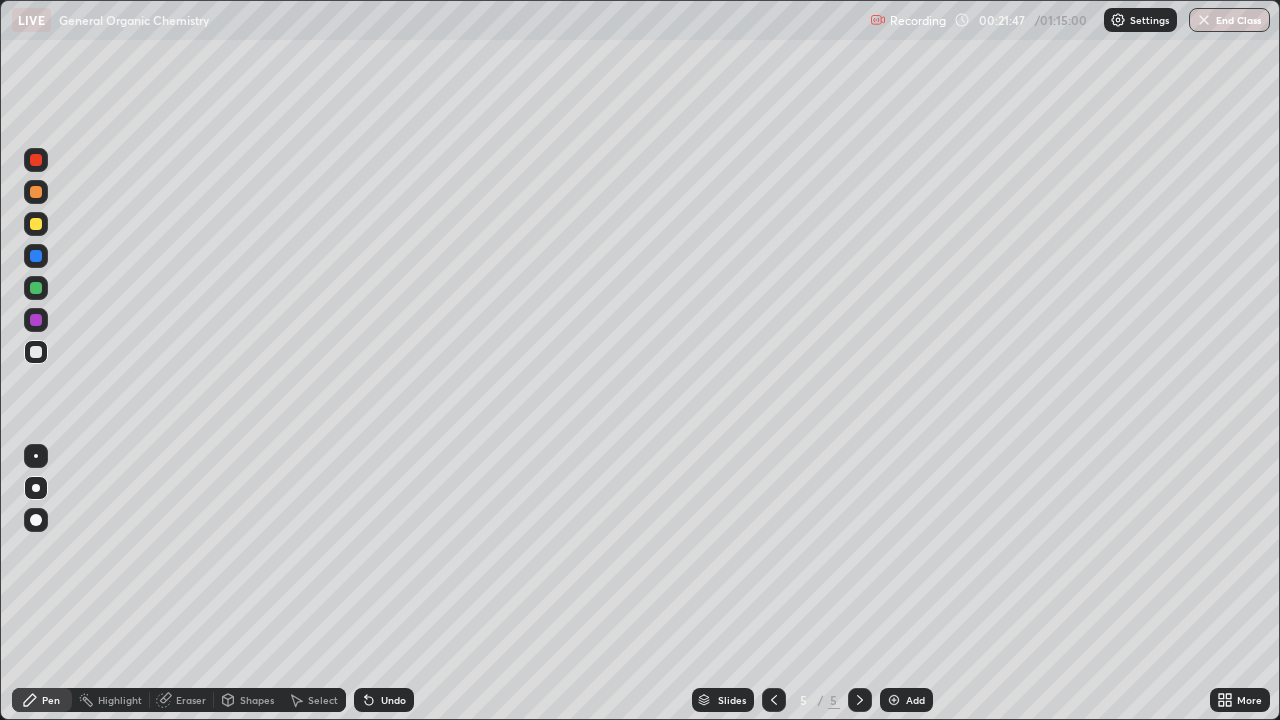 click at bounding box center [36, 352] 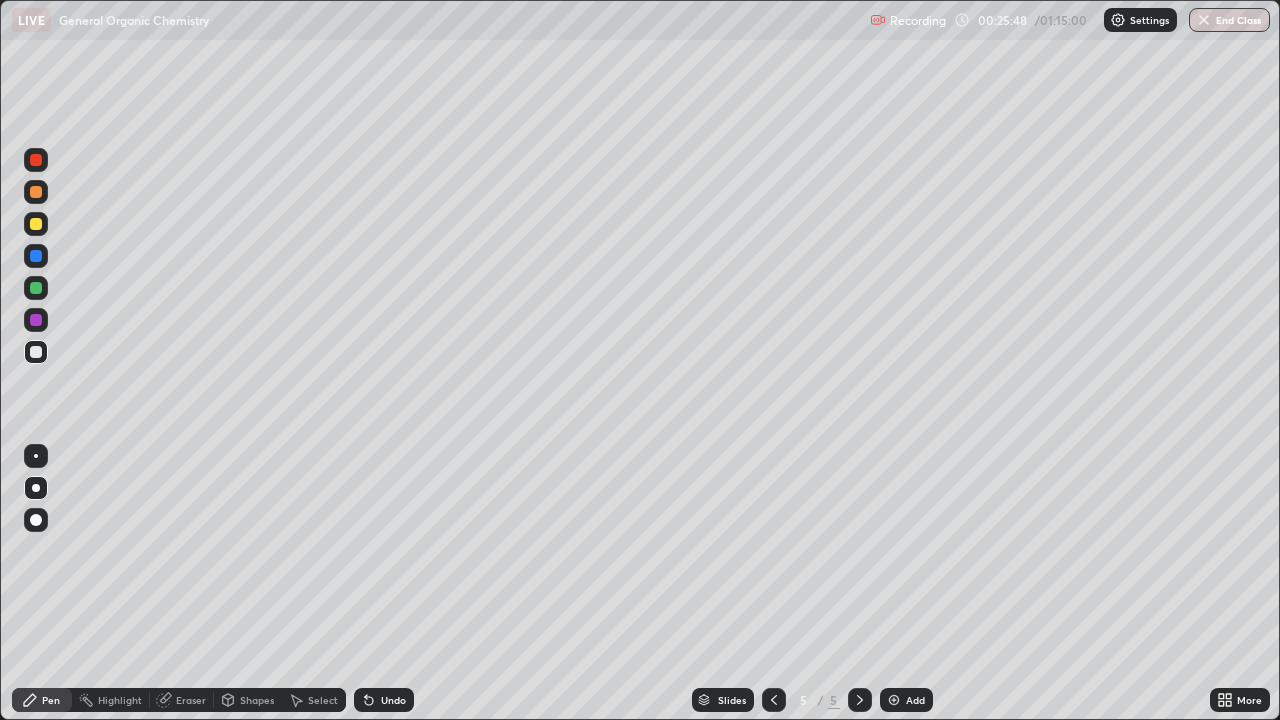 click at bounding box center [36, 352] 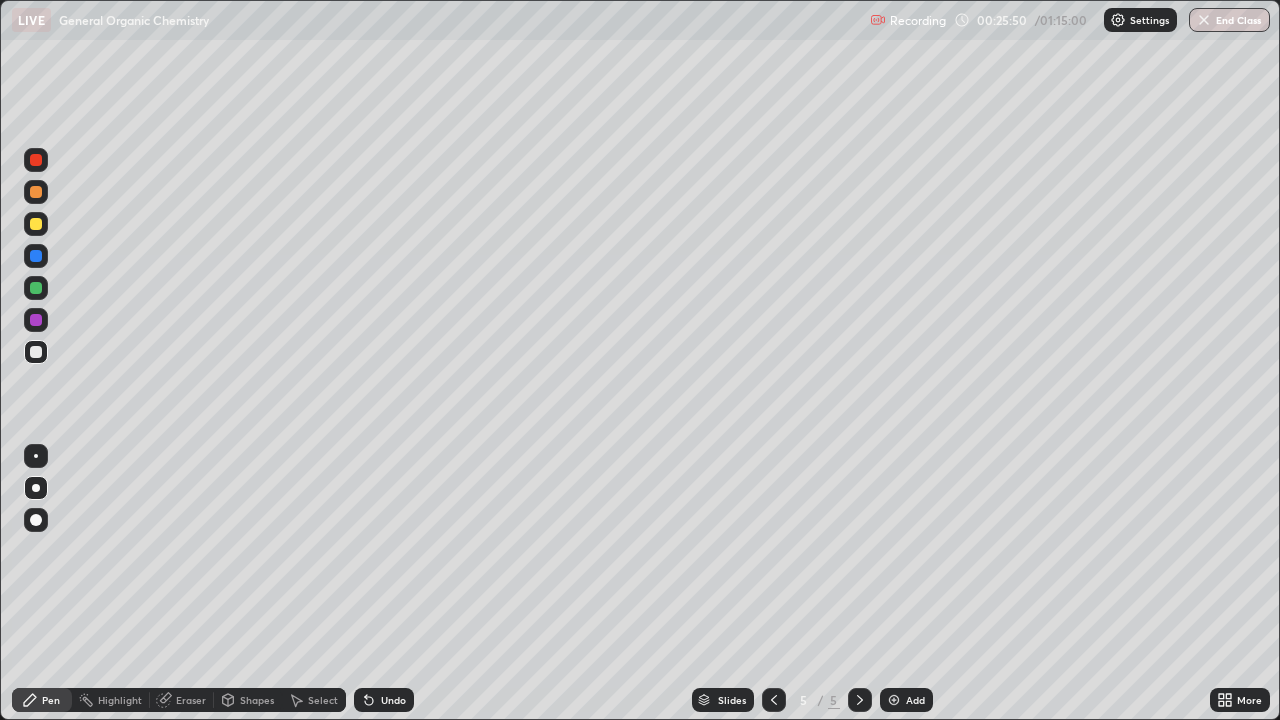 click at bounding box center [894, 700] 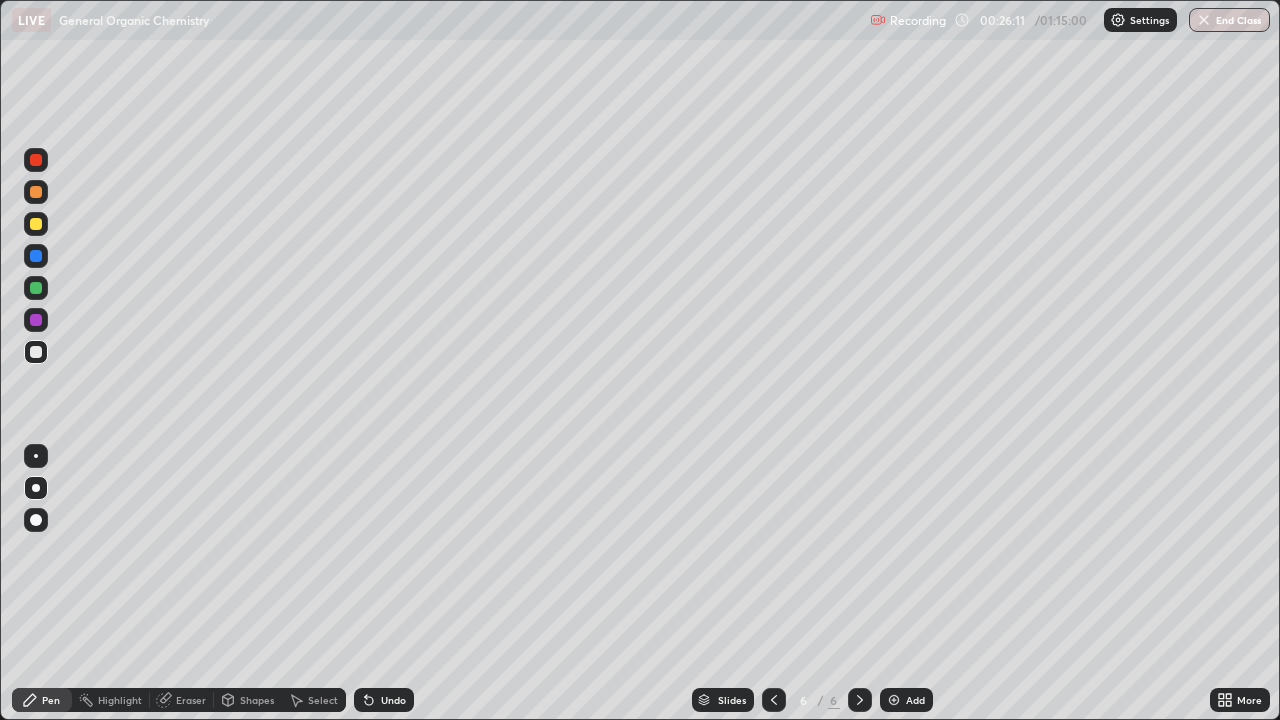 click at bounding box center [36, 224] 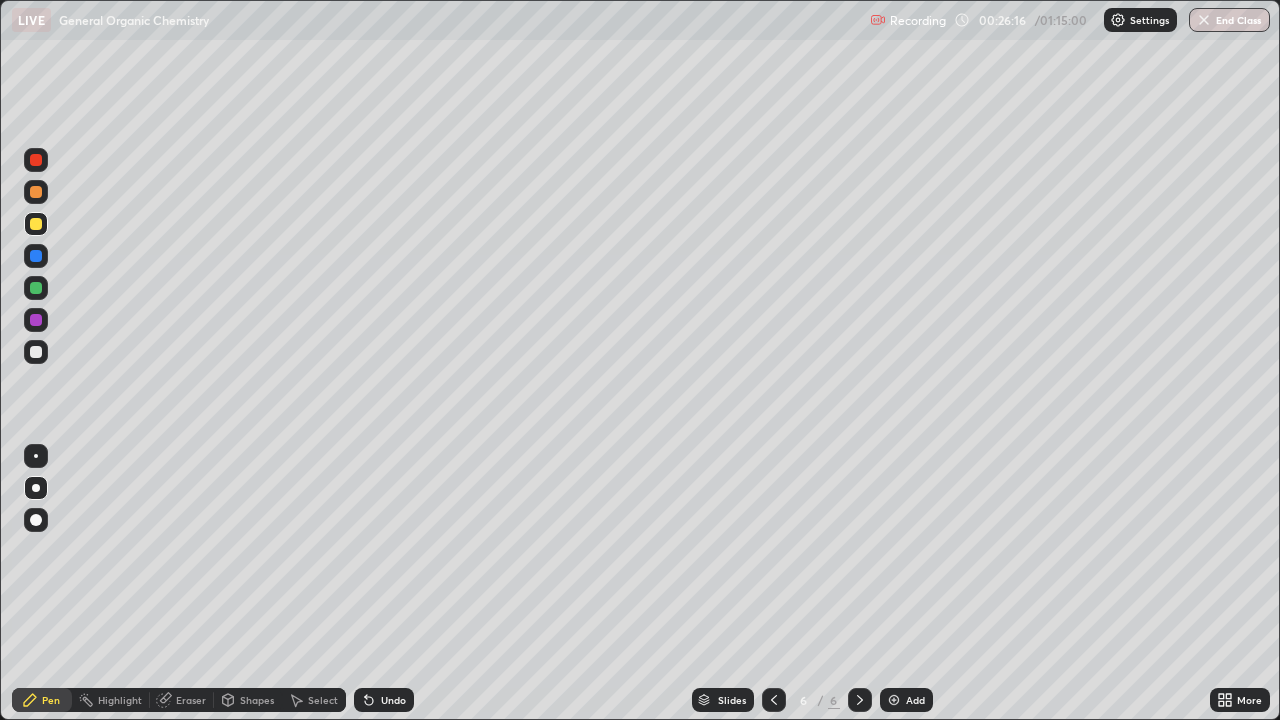 click on "Shapes" at bounding box center (257, 700) 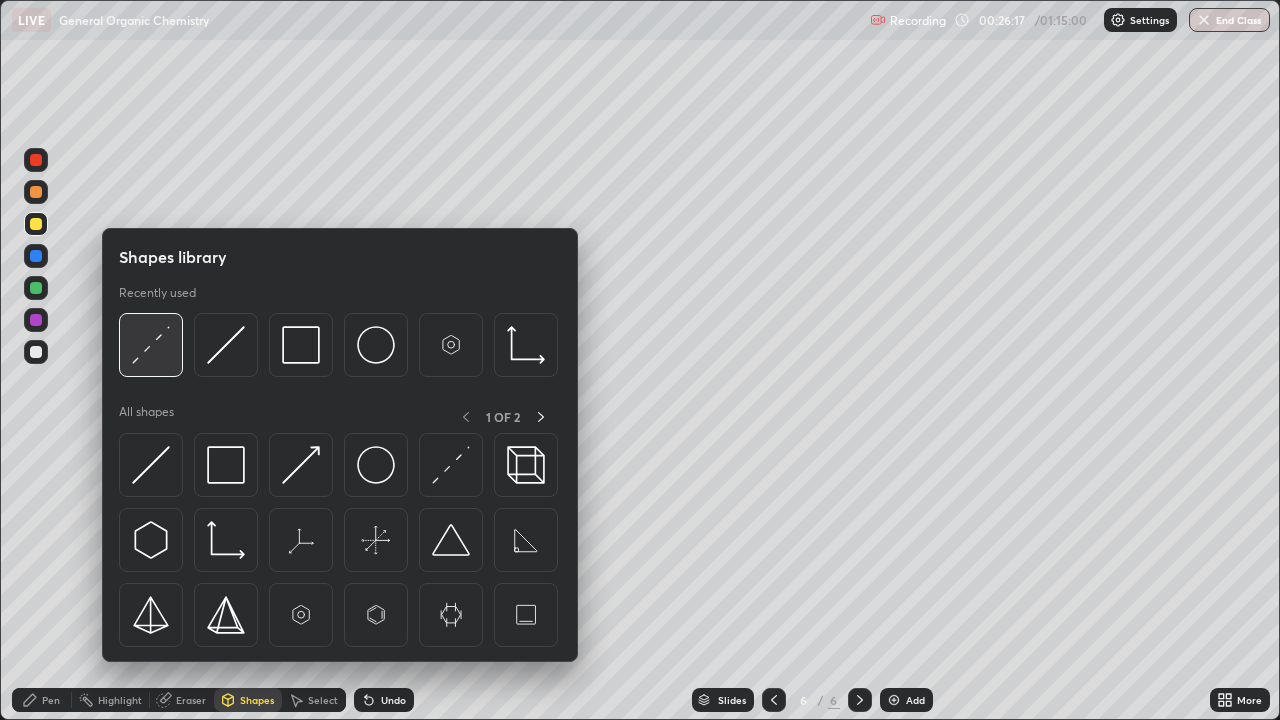 click at bounding box center (151, 345) 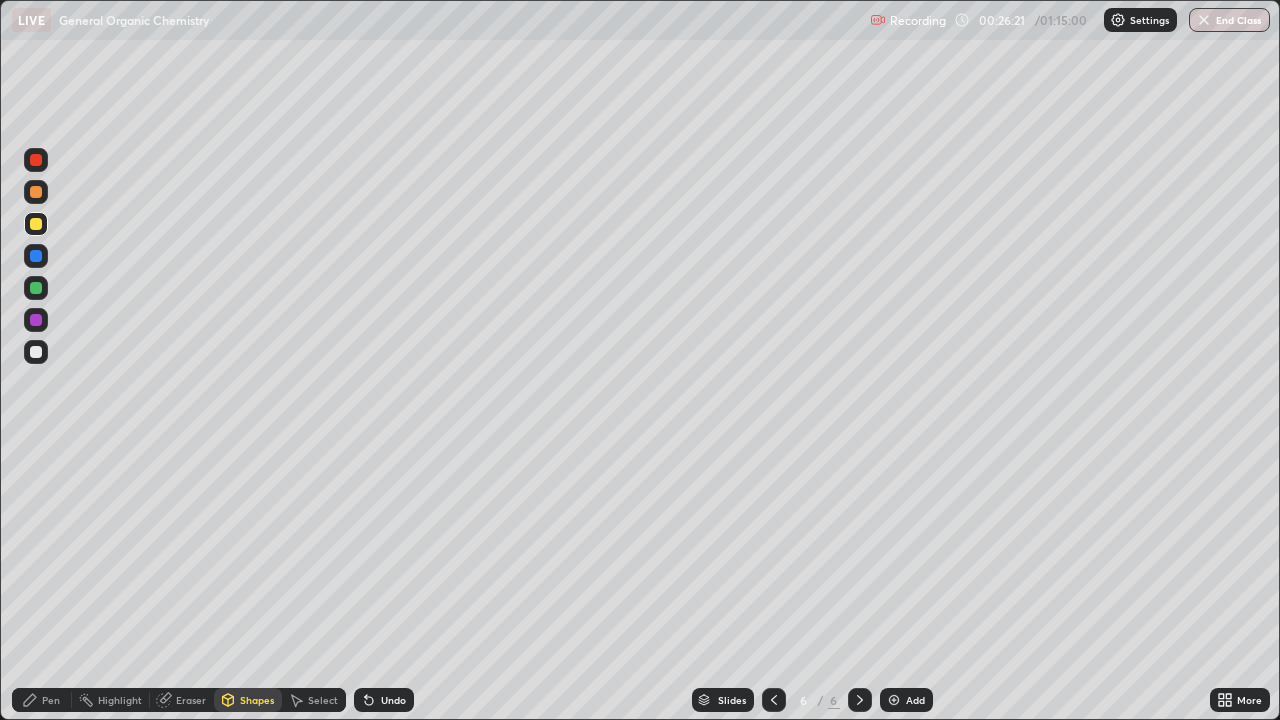 click on "Pen" at bounding box center (42, 700) 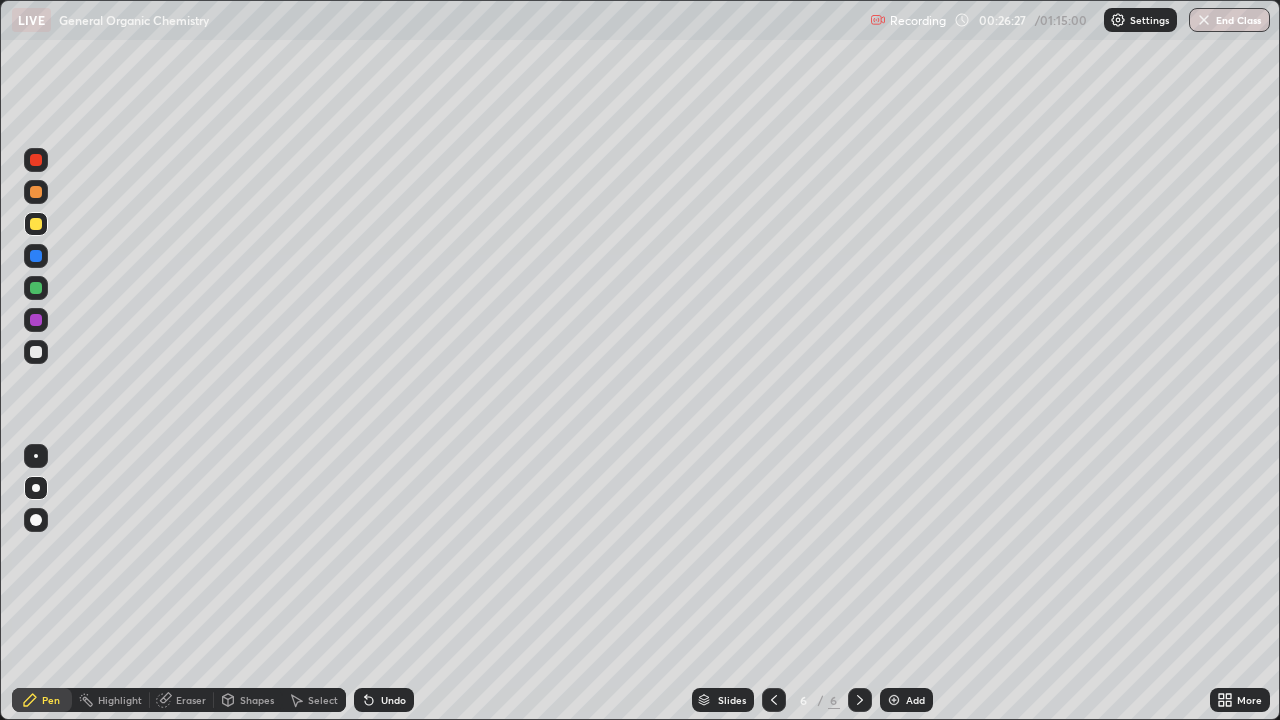 click at bounding box center (36, 352) 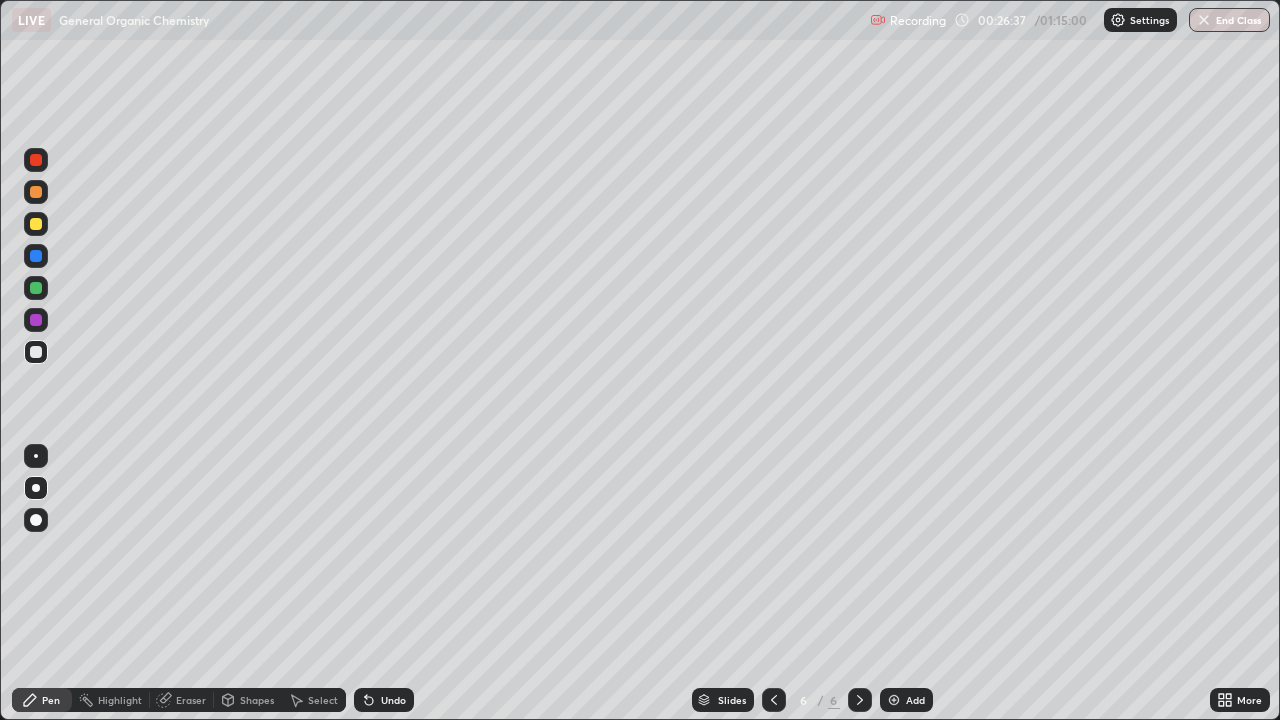 click on "Shapes" at bounding box center [257, 700] 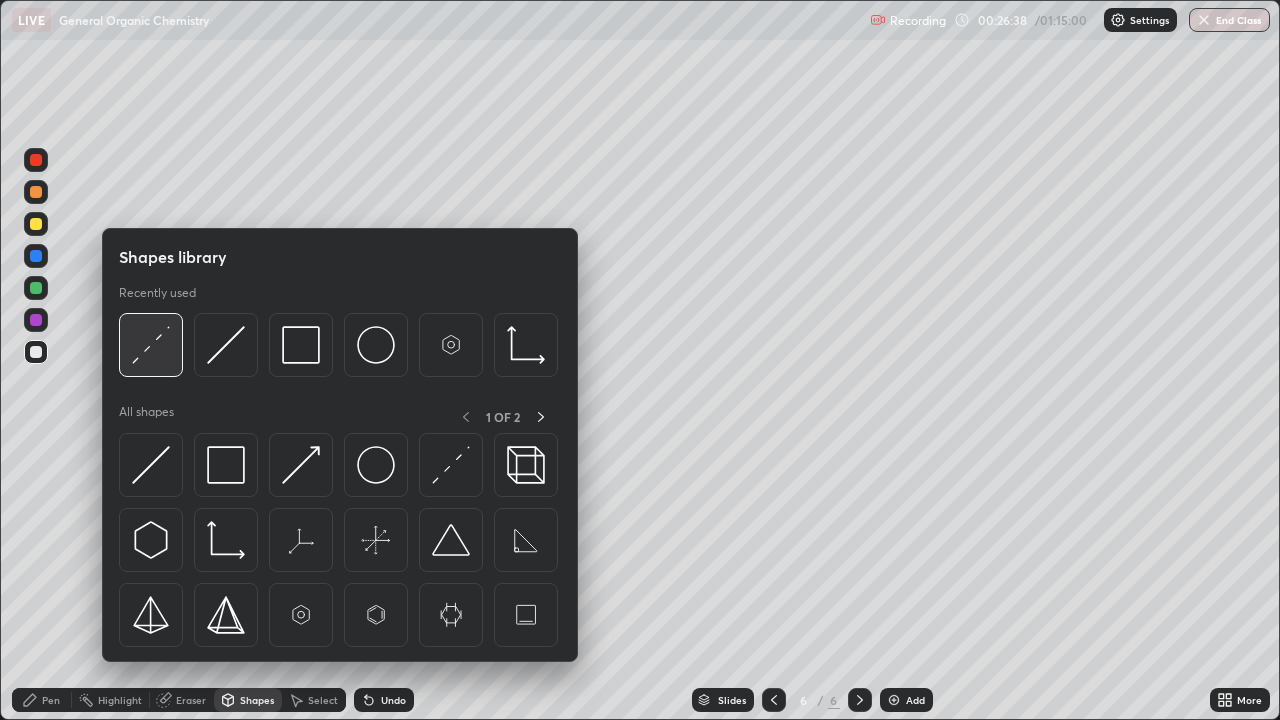click at bounding box center (151, 345) 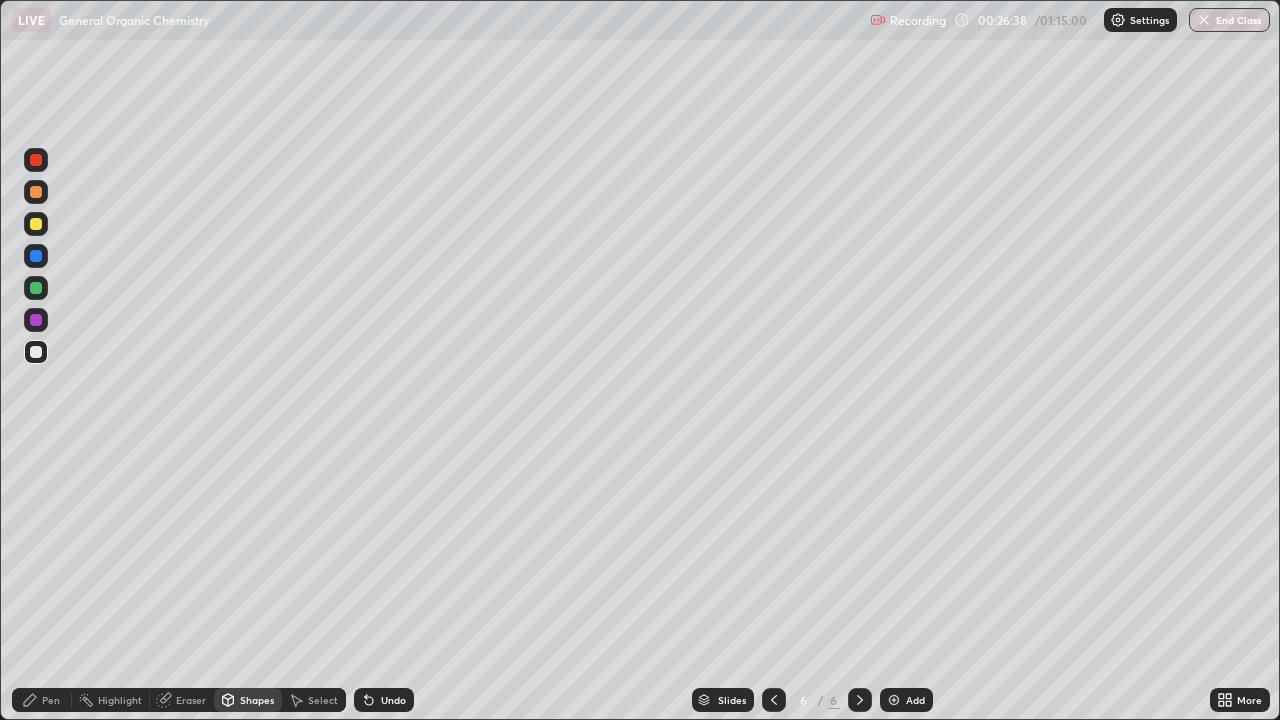 click at bounding box center (36, 224) 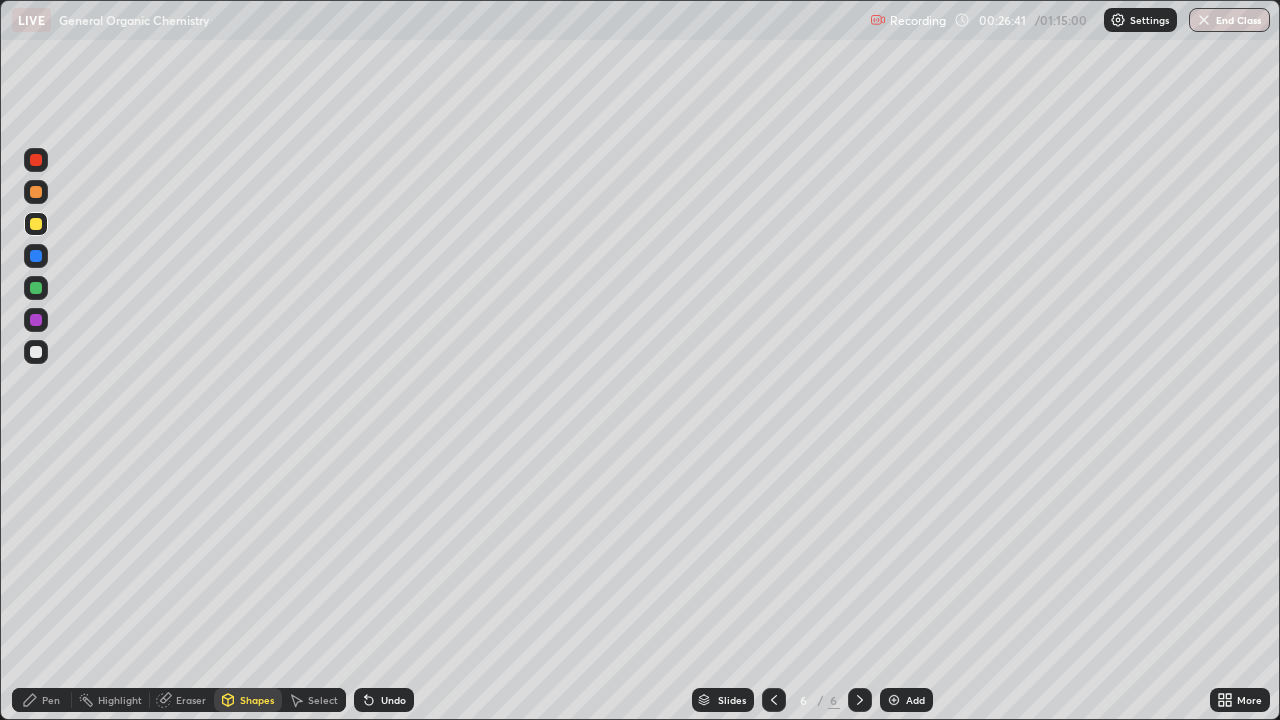 click on "Pen" at bounding box center (42, 700) 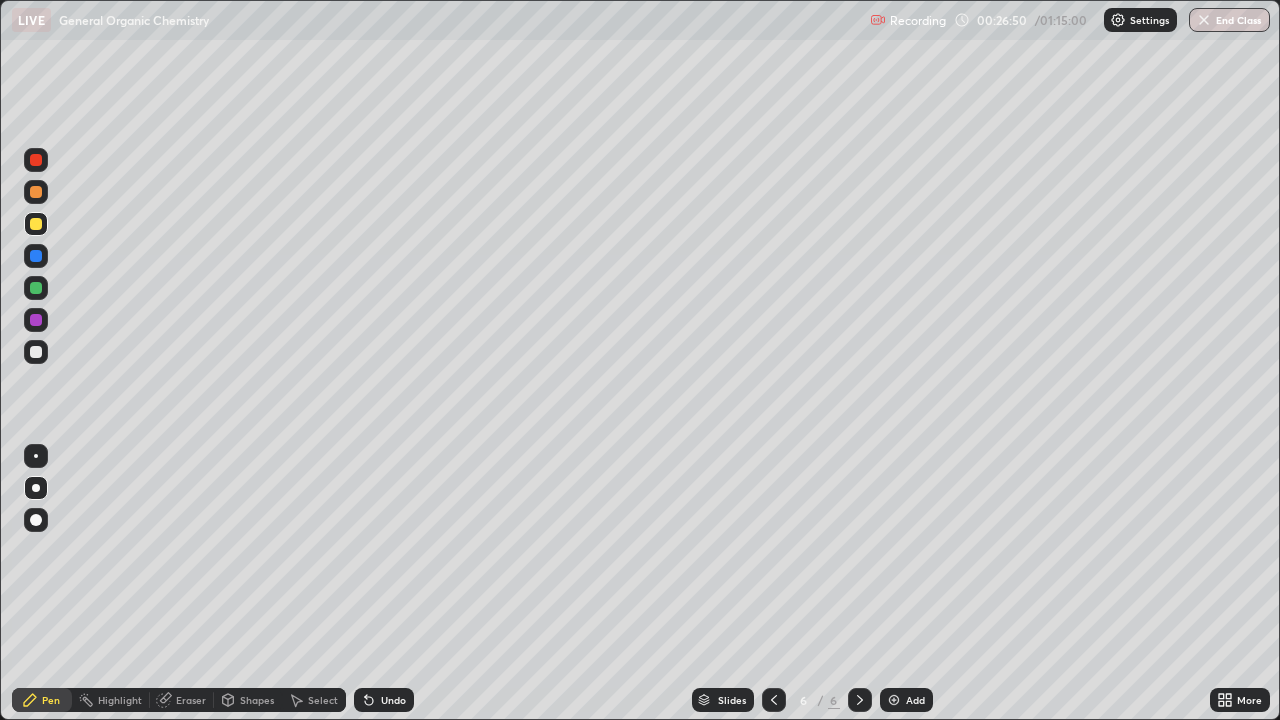 click at bounding box center [36, 352] 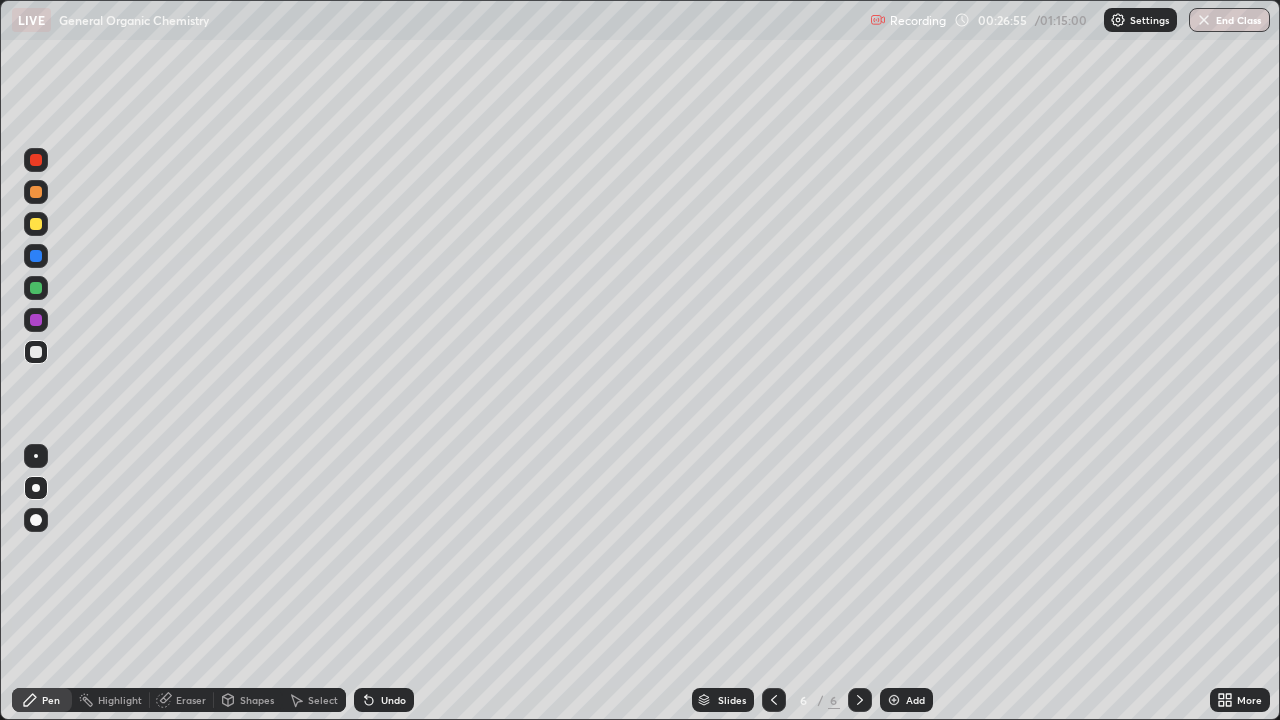 click on "Undo" at bounding box center [393, 700] 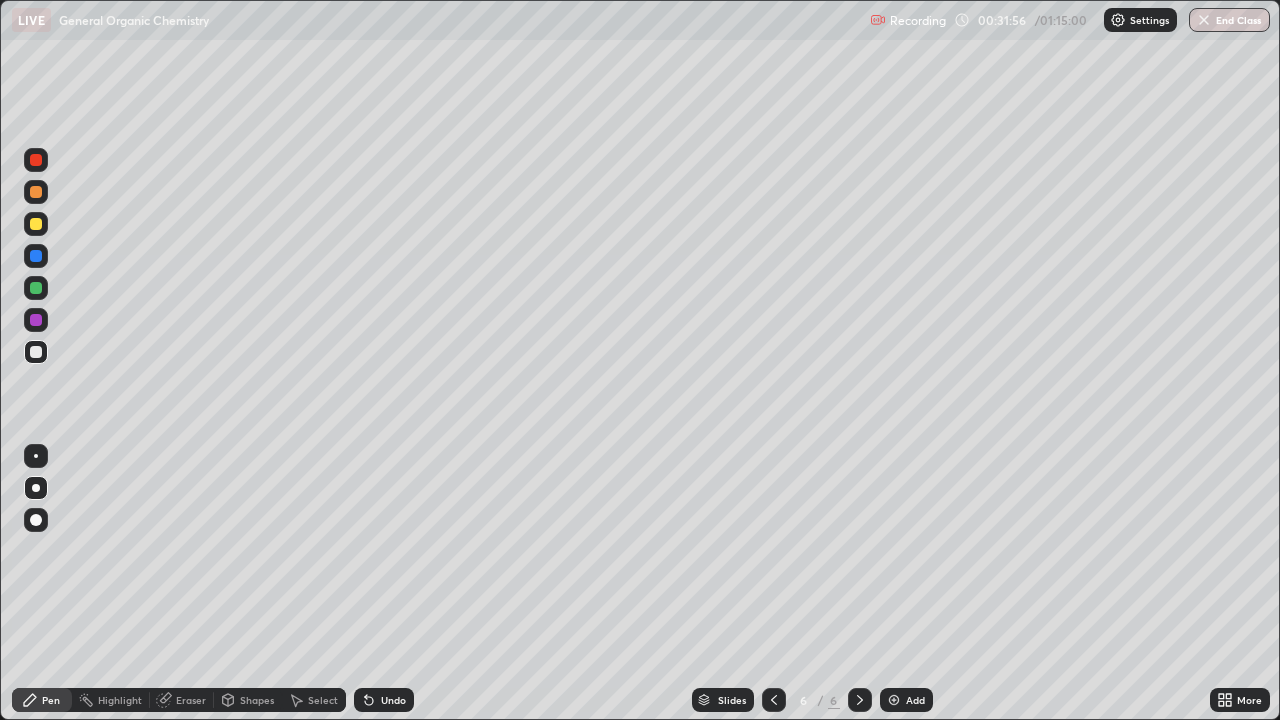 click at bounding box center [36, 224] 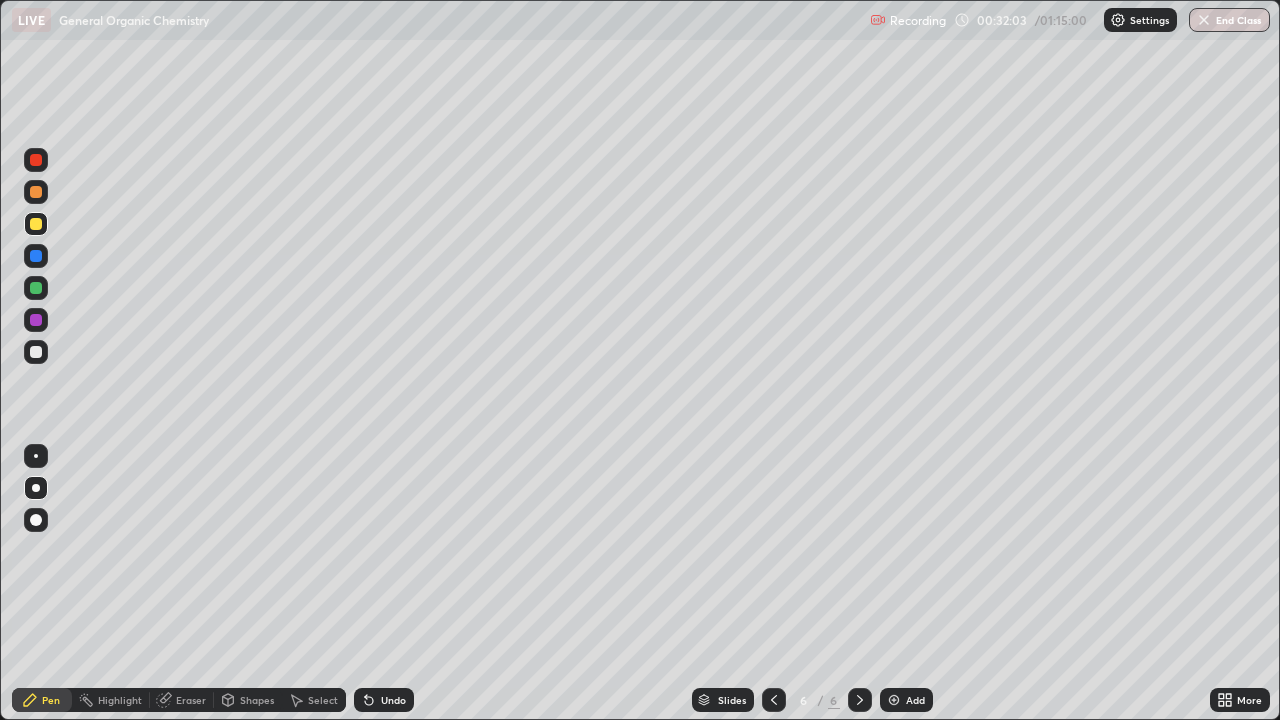 click on "Shapes" at bounding box center [248, 700] 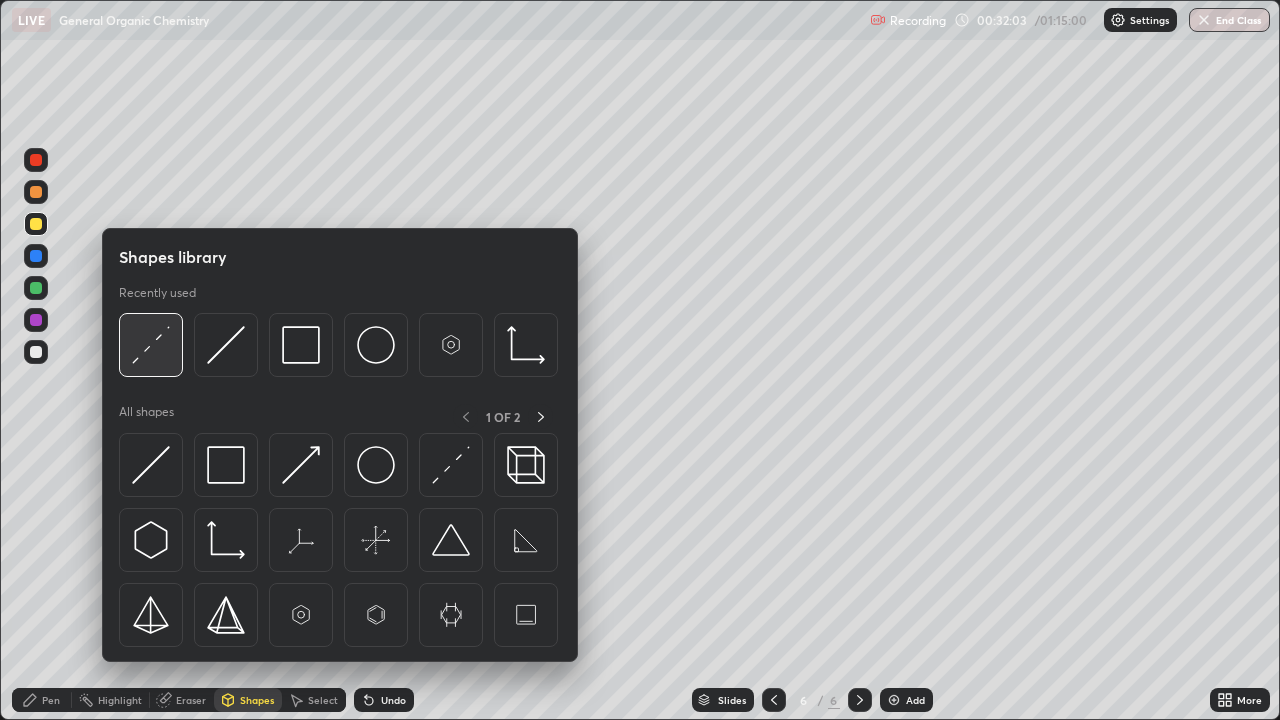 click at bounding box center (151, 345) 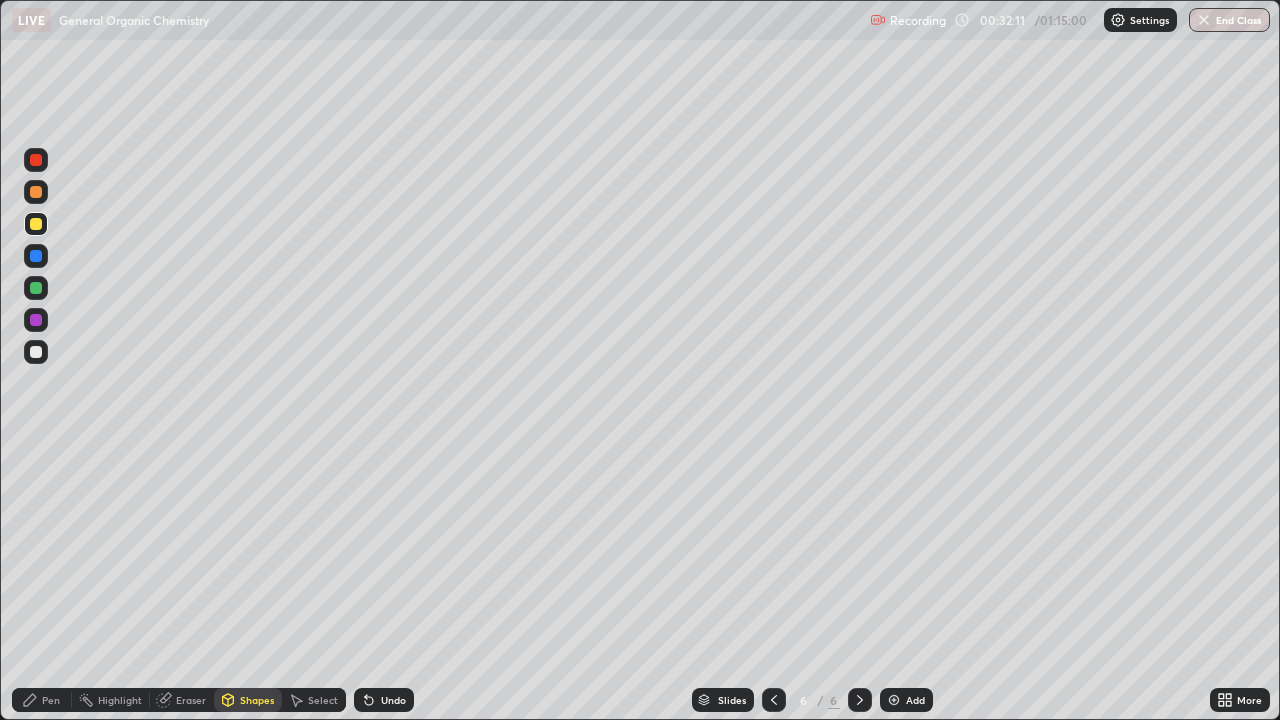 click on "Shapes" at bounding box center [257, 700] 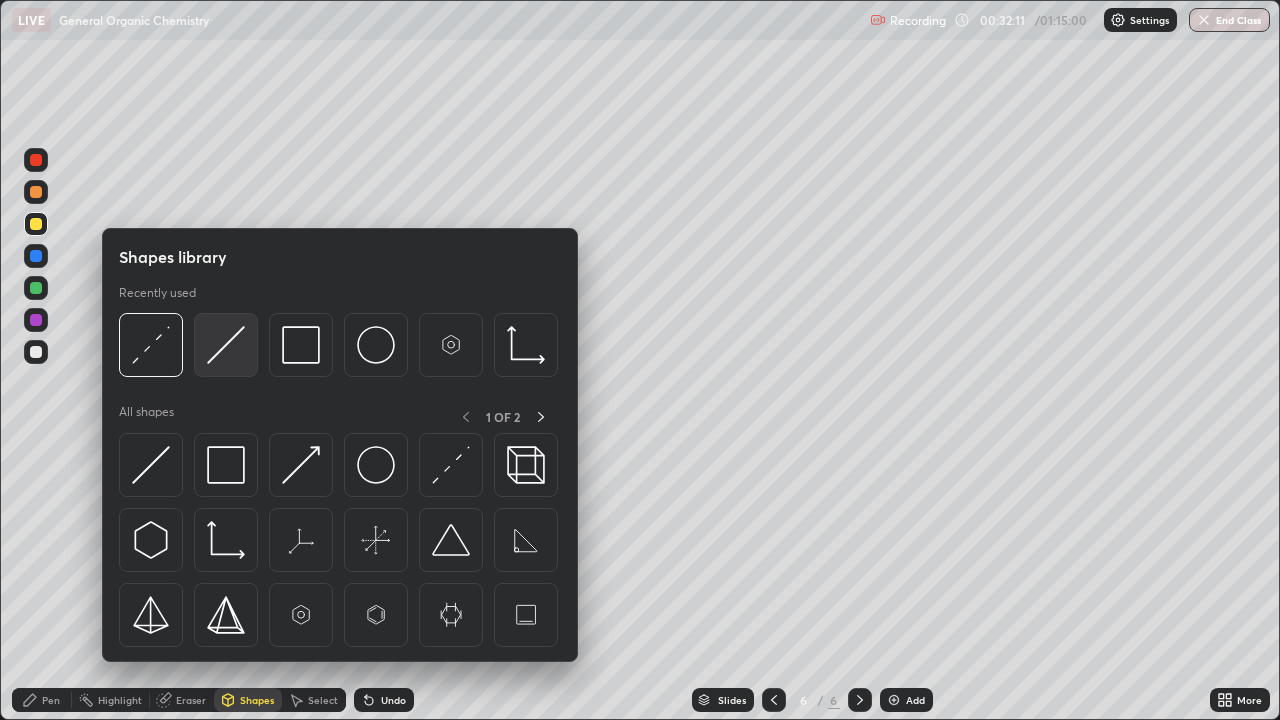 click at bounding box center [226, 345] 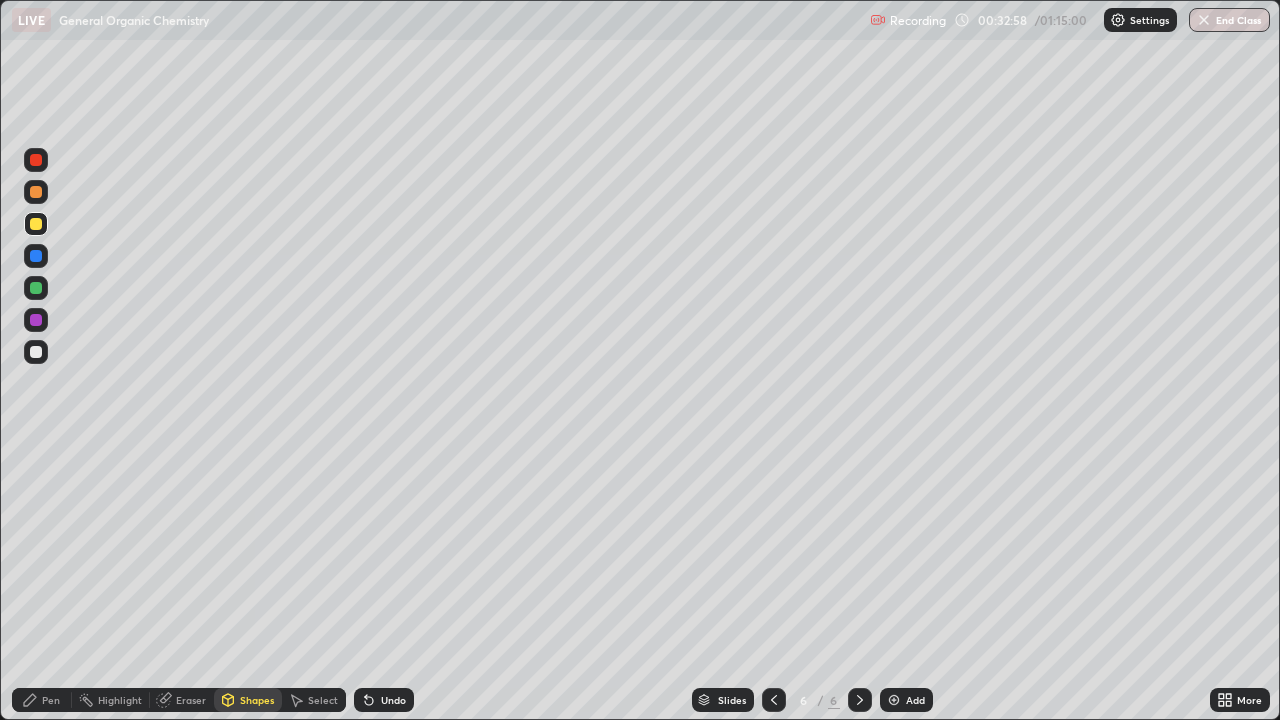 click on "Pen" at bounding box center (51, 700) 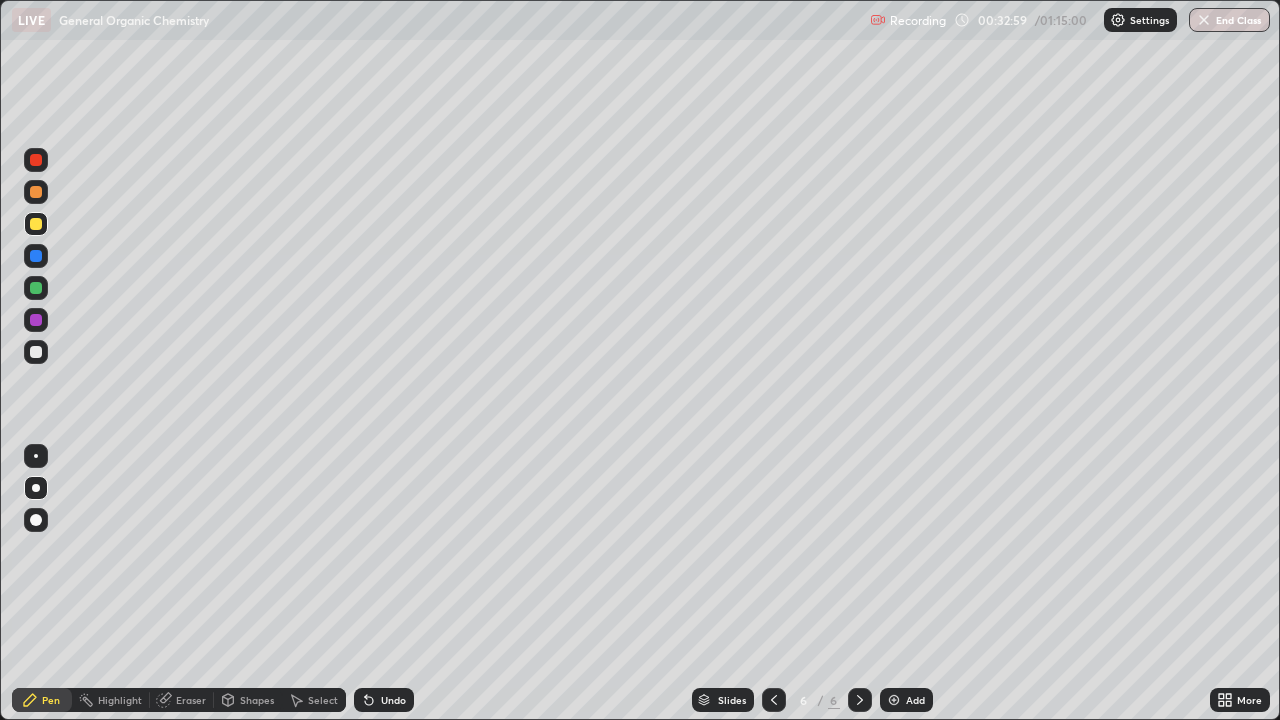 click at bounding box center [36, 352] 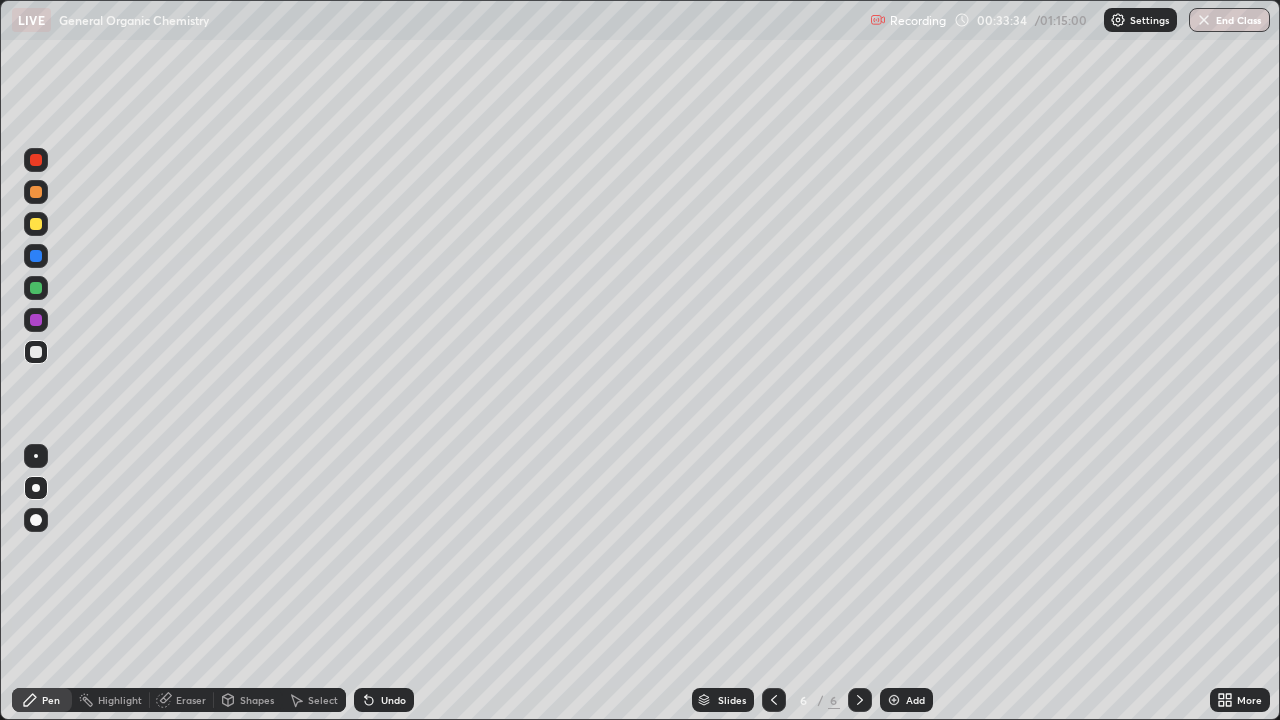 click at bounding box center (36, 224) 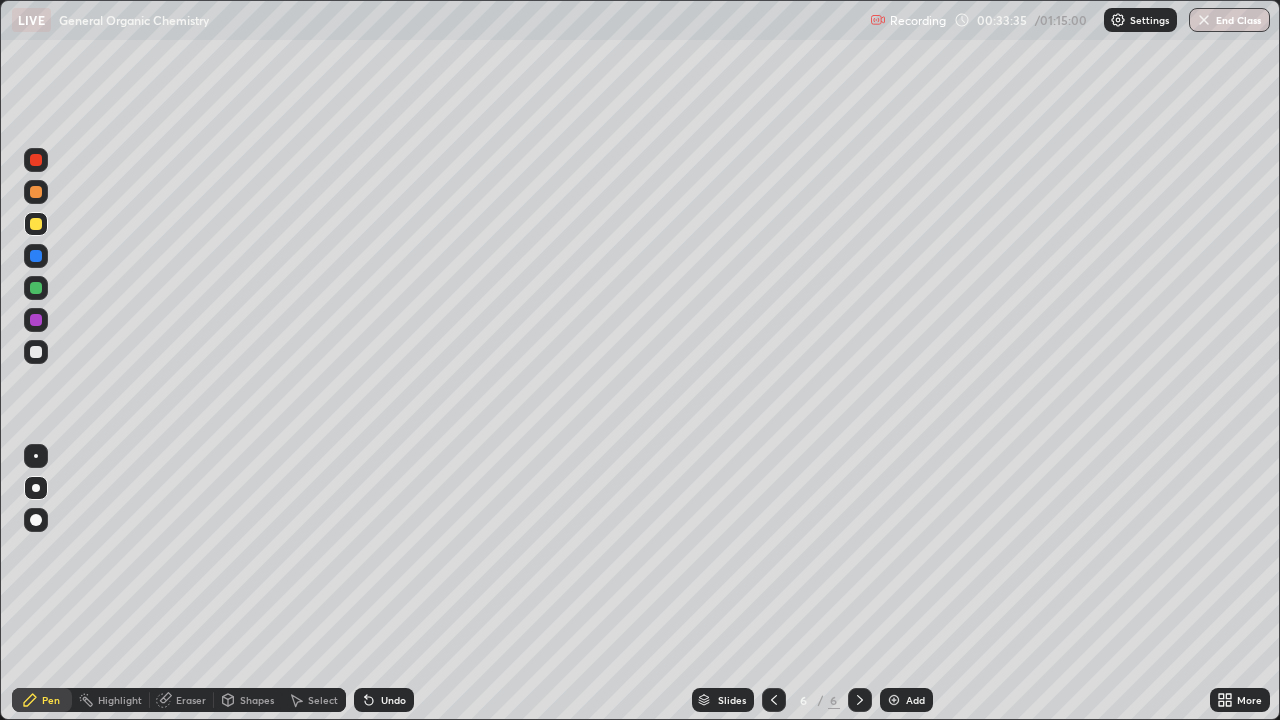 click on "Shapes" at bounding box center (257, 700) 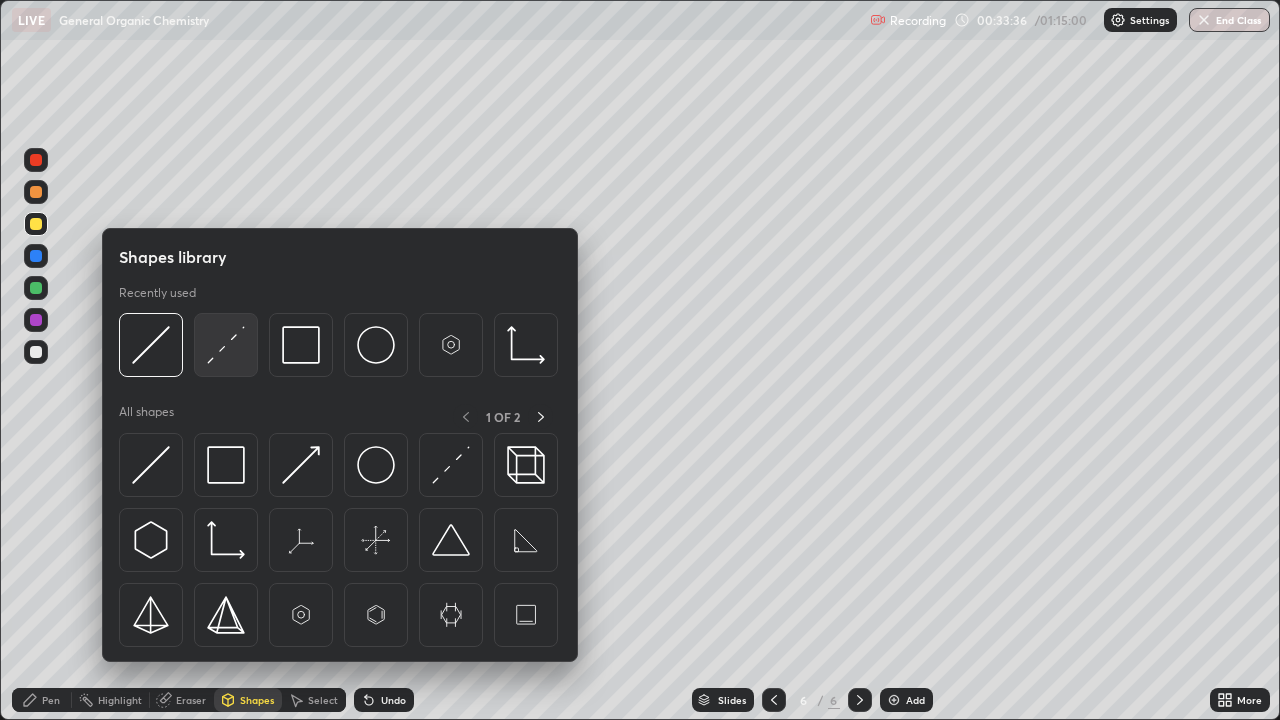 click at bounding box center (226, 345) 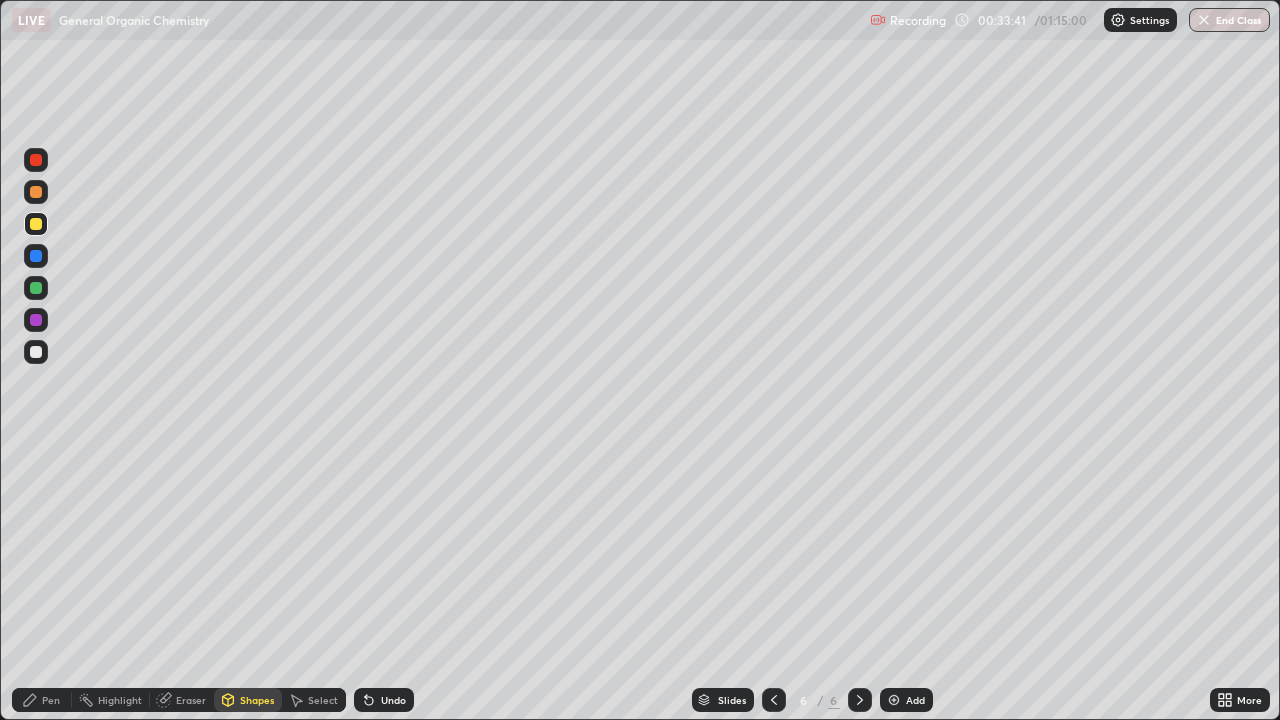 click on "Shapes" at bounding box center (257, 700) 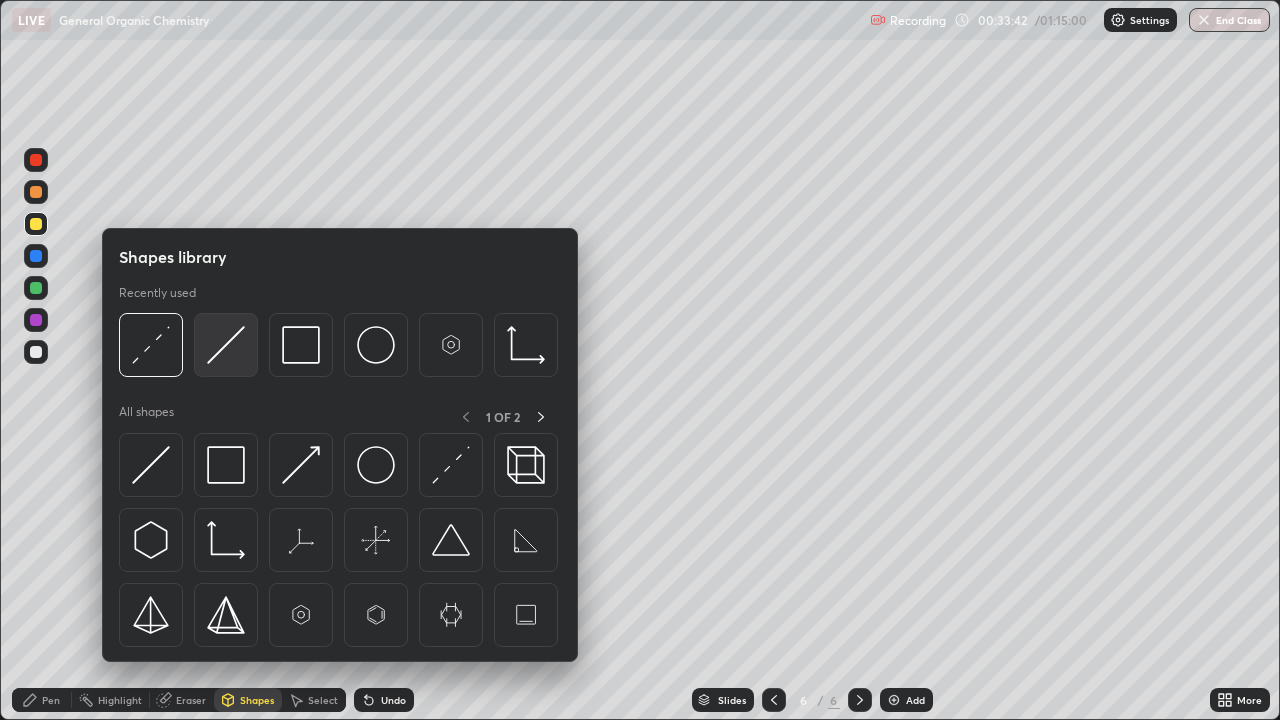 click at bounding box center (226, 345) 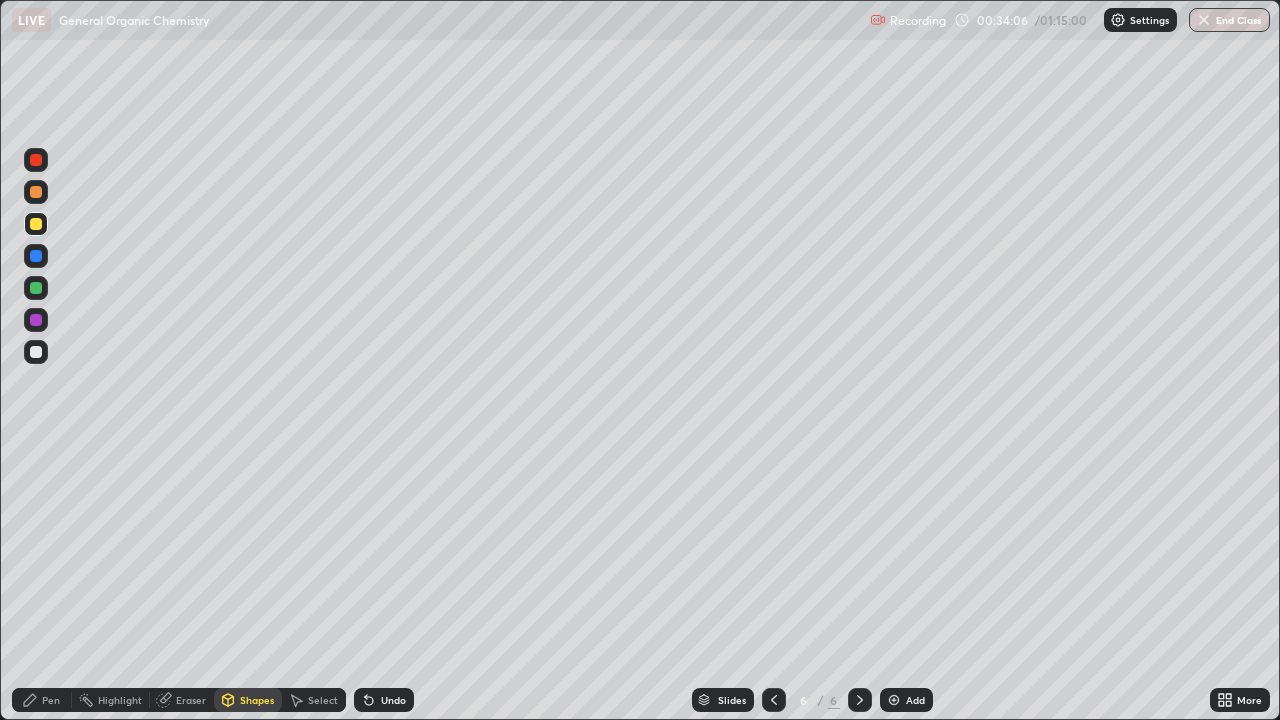 click at bounding box center [36, 352] 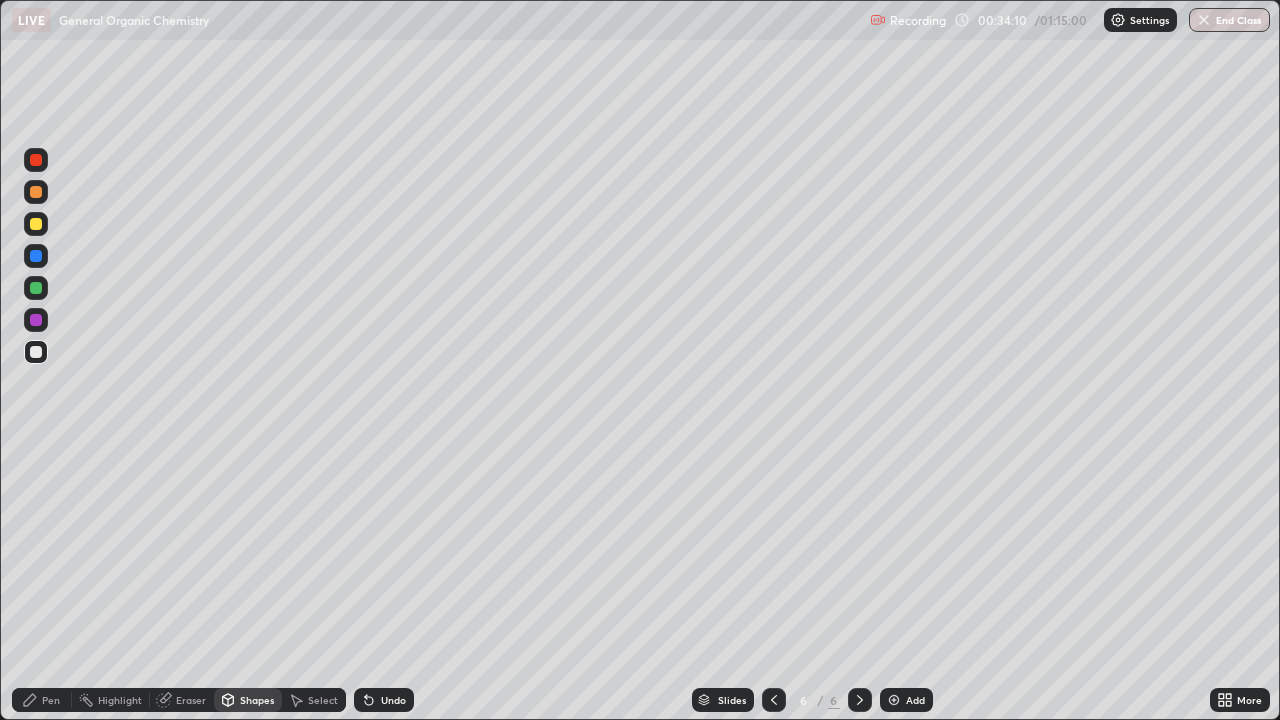 click 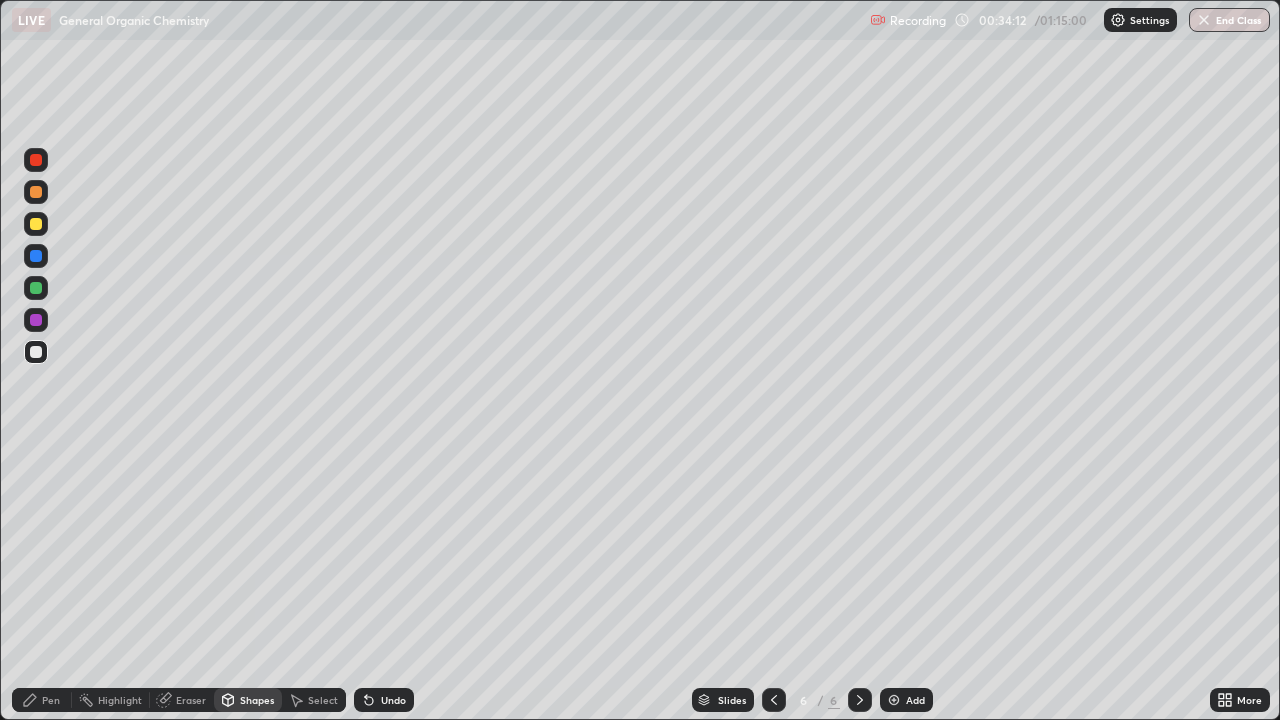 click at bounding box center [36, 224] 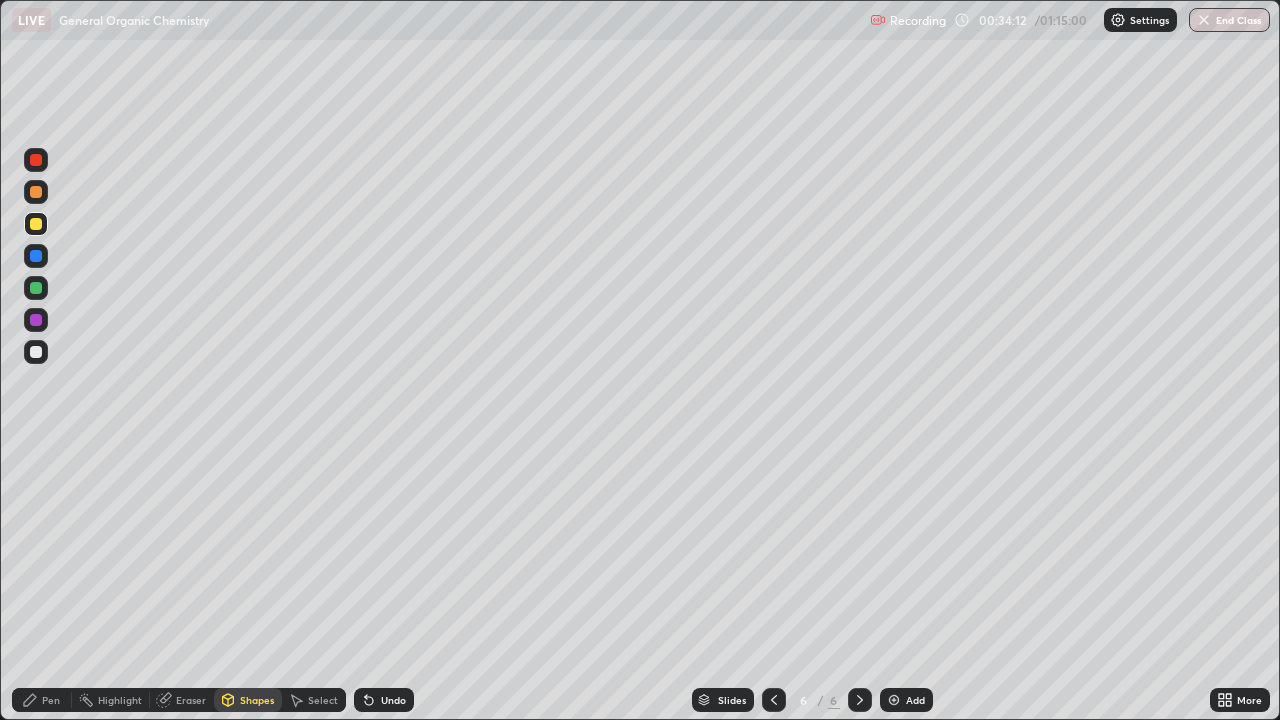 click on "Pen" at bounding box center [42, 700] 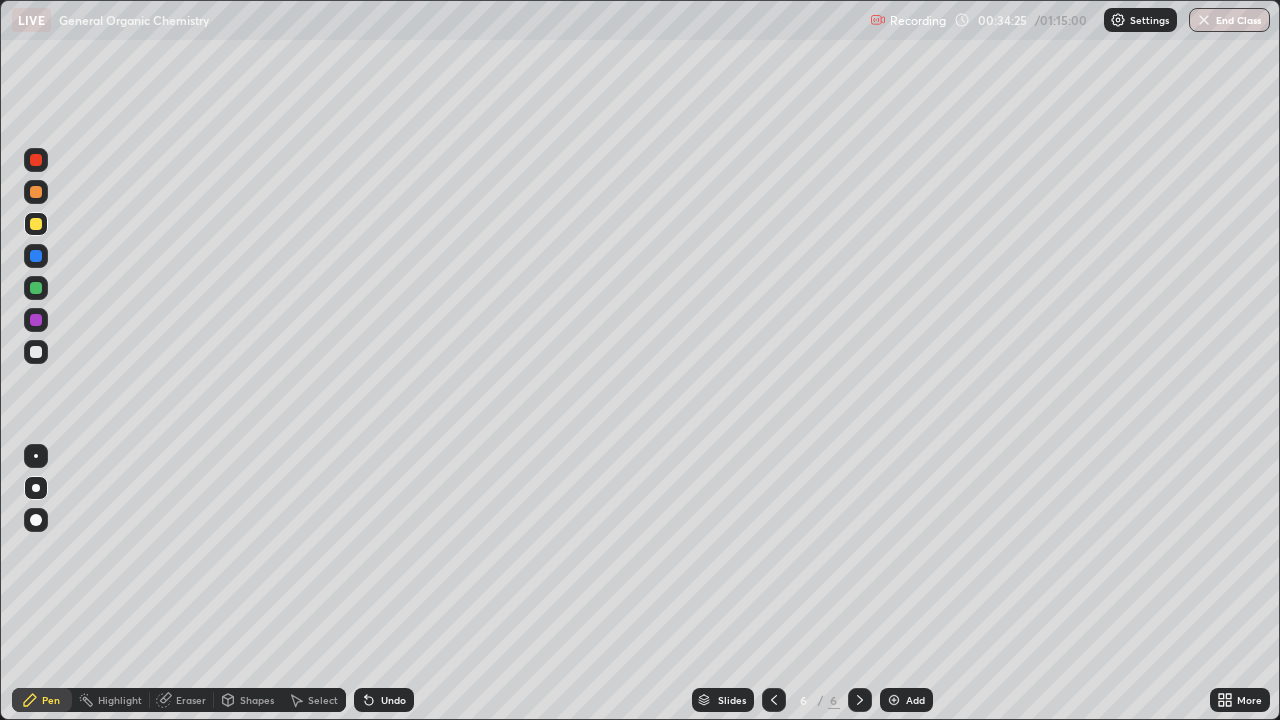 click at bounding box center (36, 352) 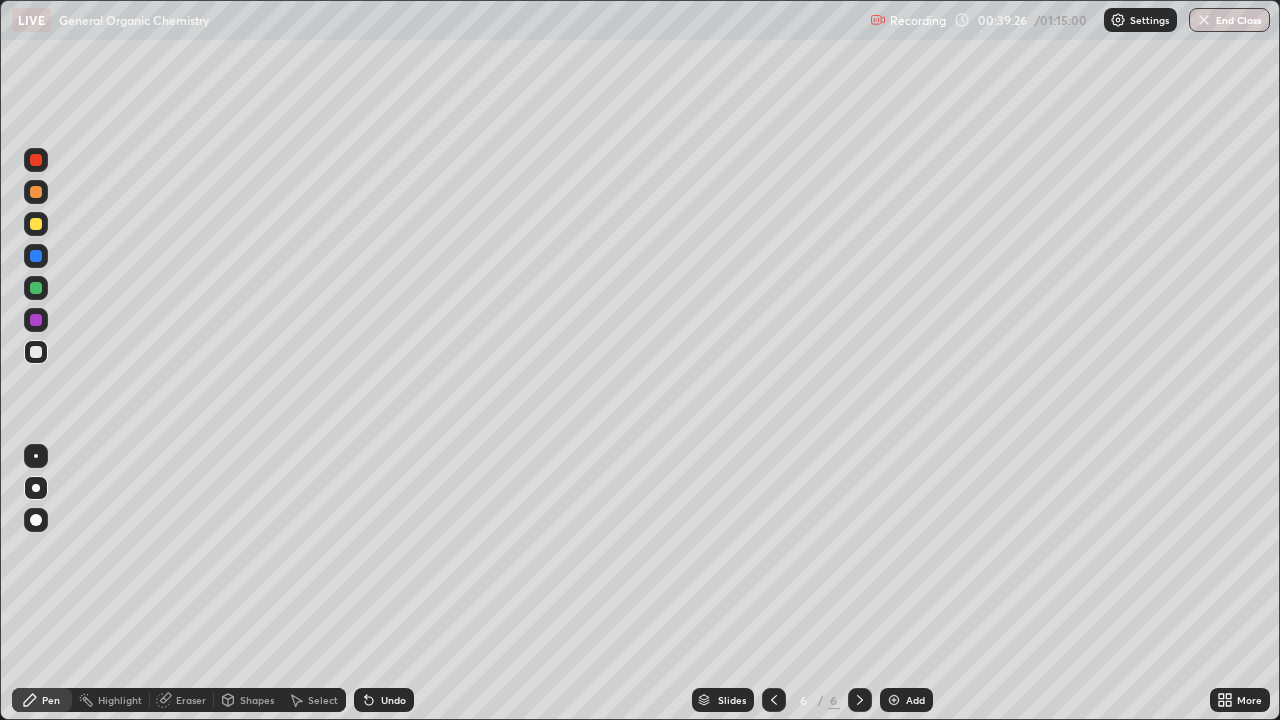 click at bounding box center (894, 700) 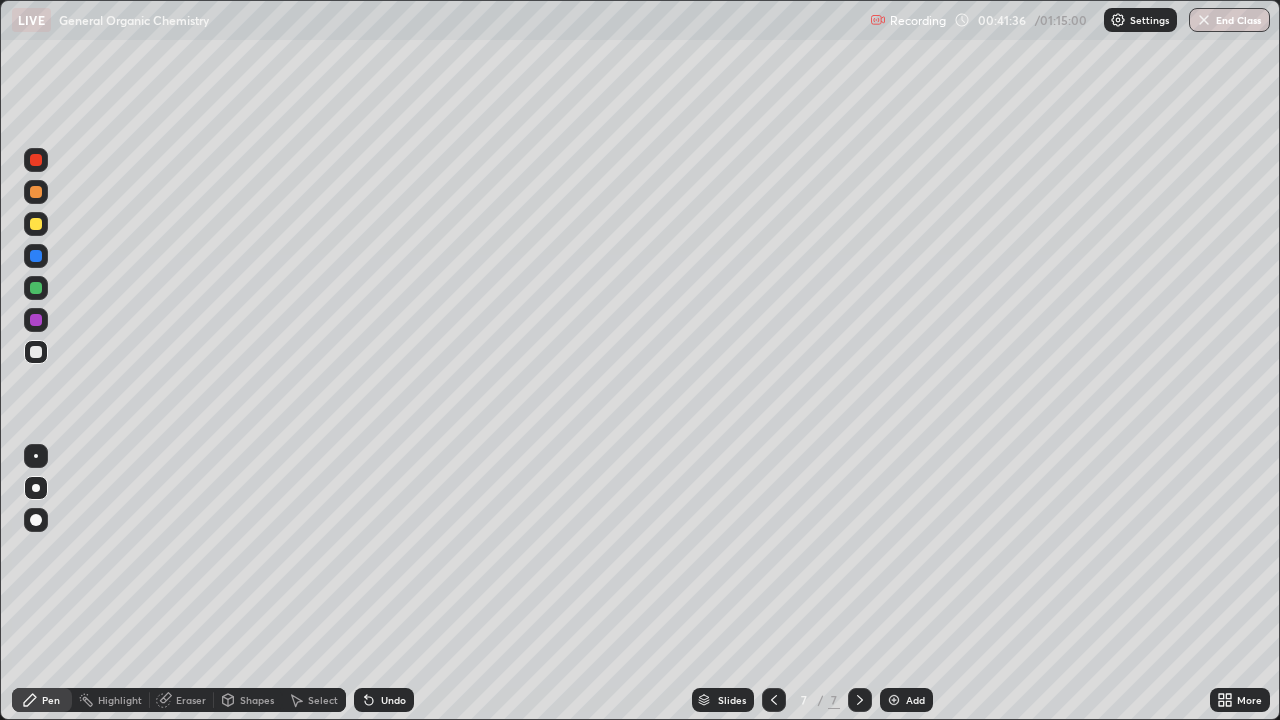 click at bounding box center (36, 224) 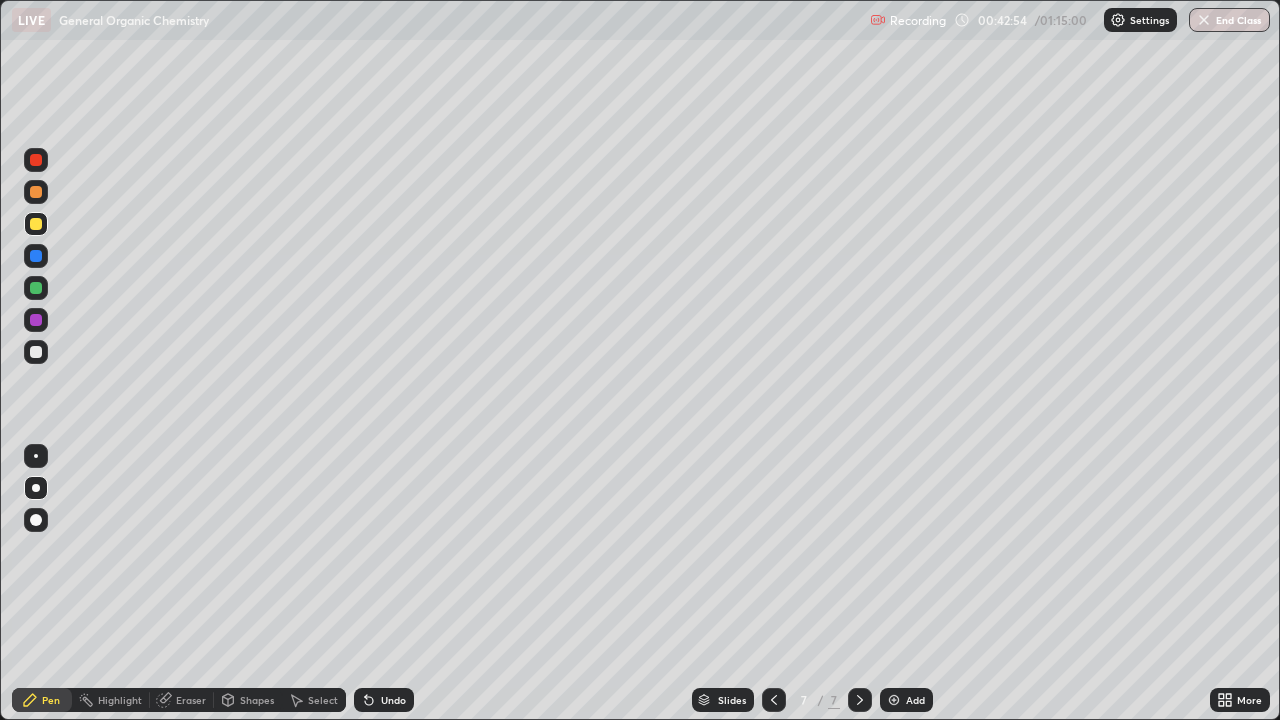 click at bounding box center [36, 352] 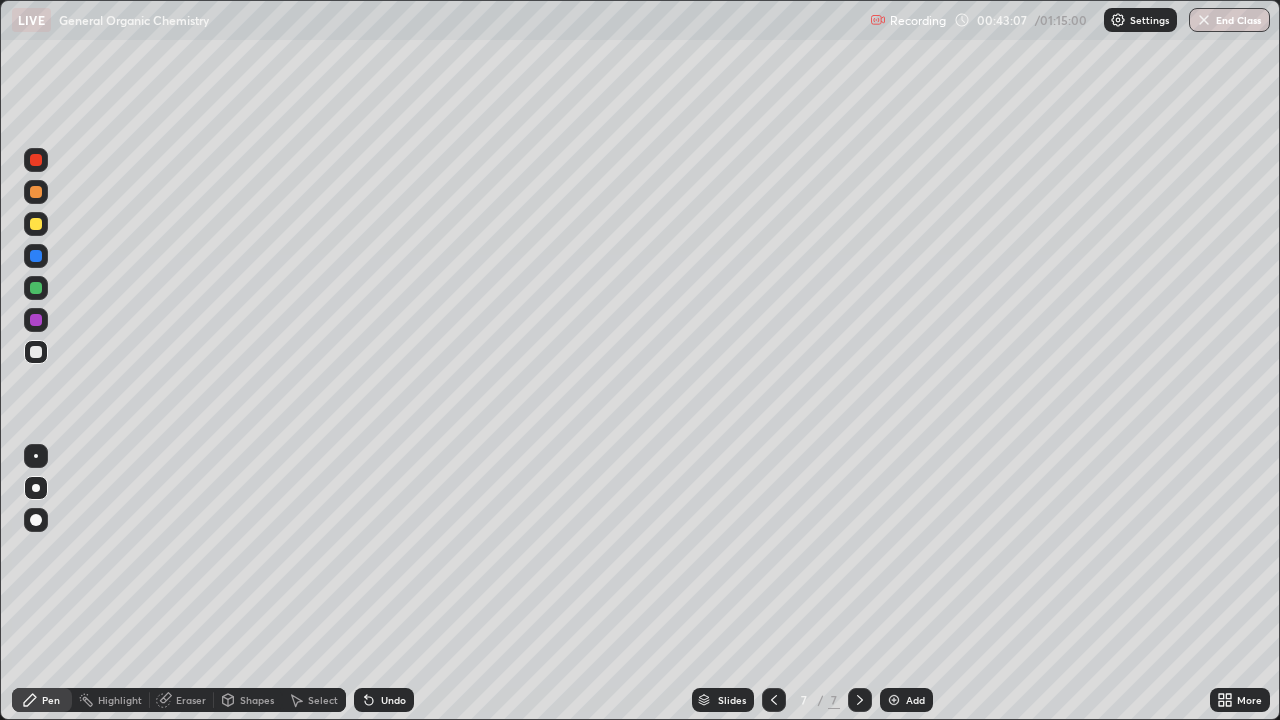 click on "Undo" at bounding box center (384, 700) 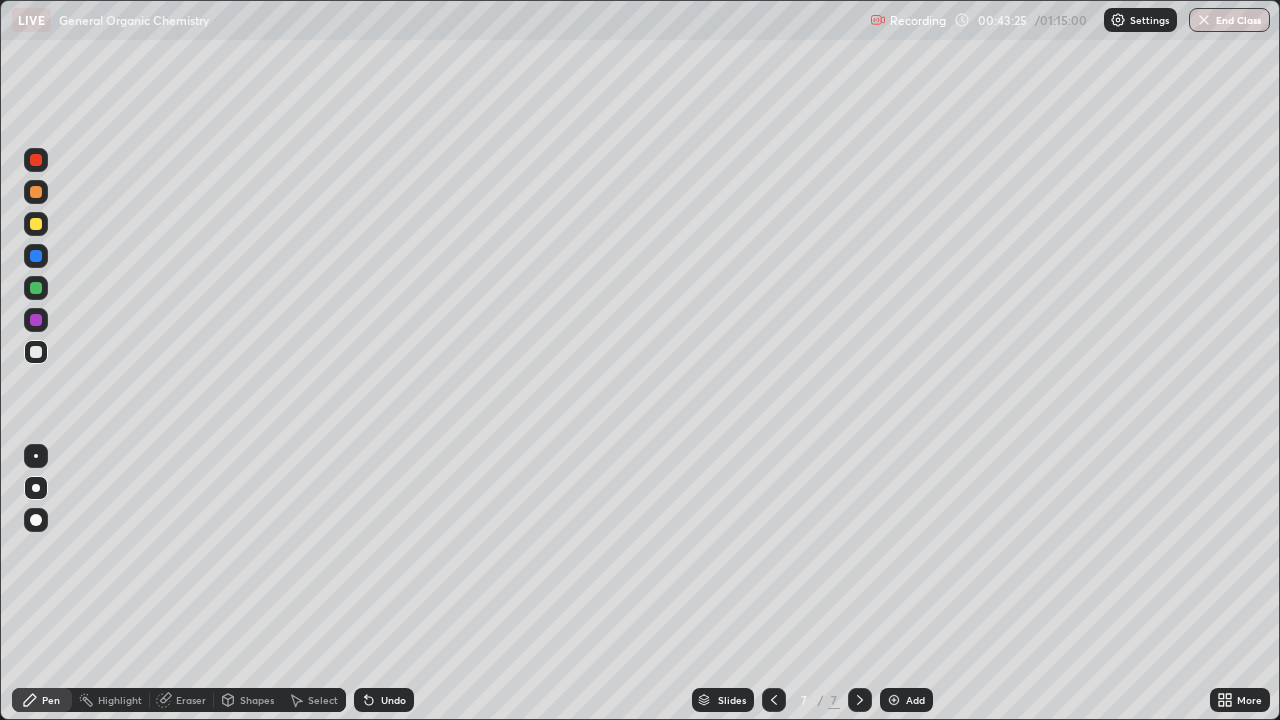 click at bounding box center (36, 224) 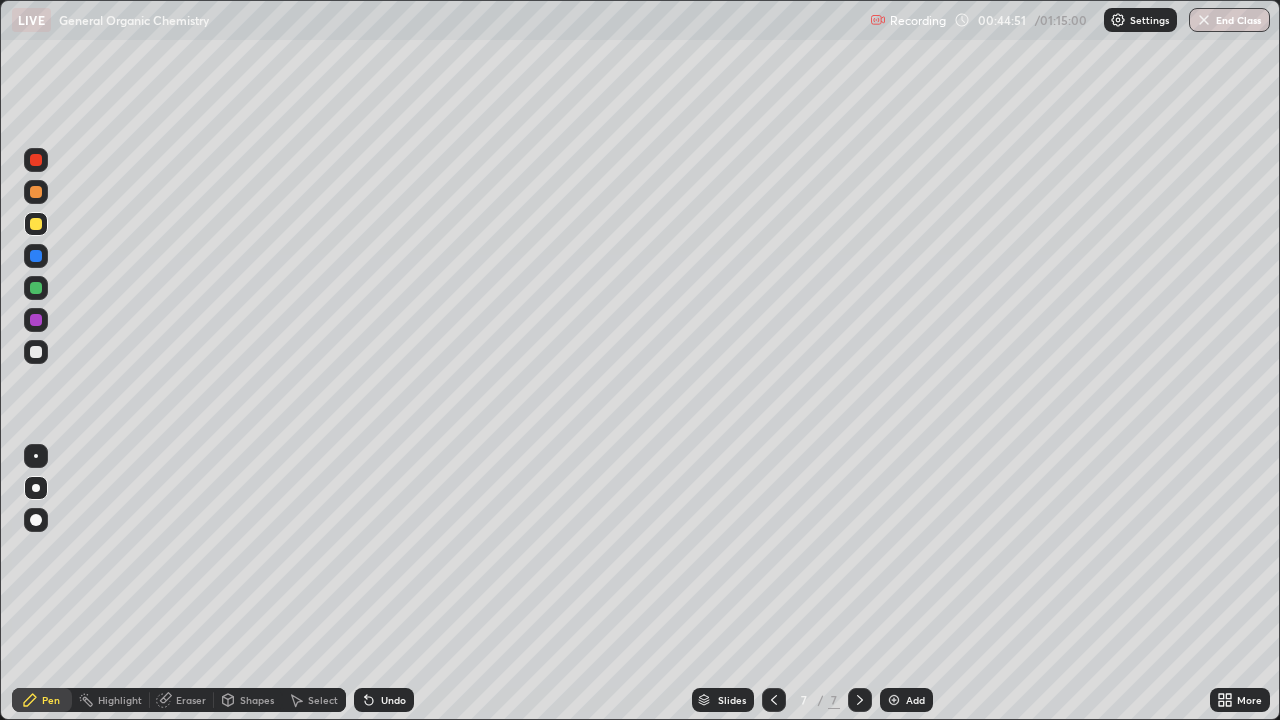 click at bounding box center [36, 352] 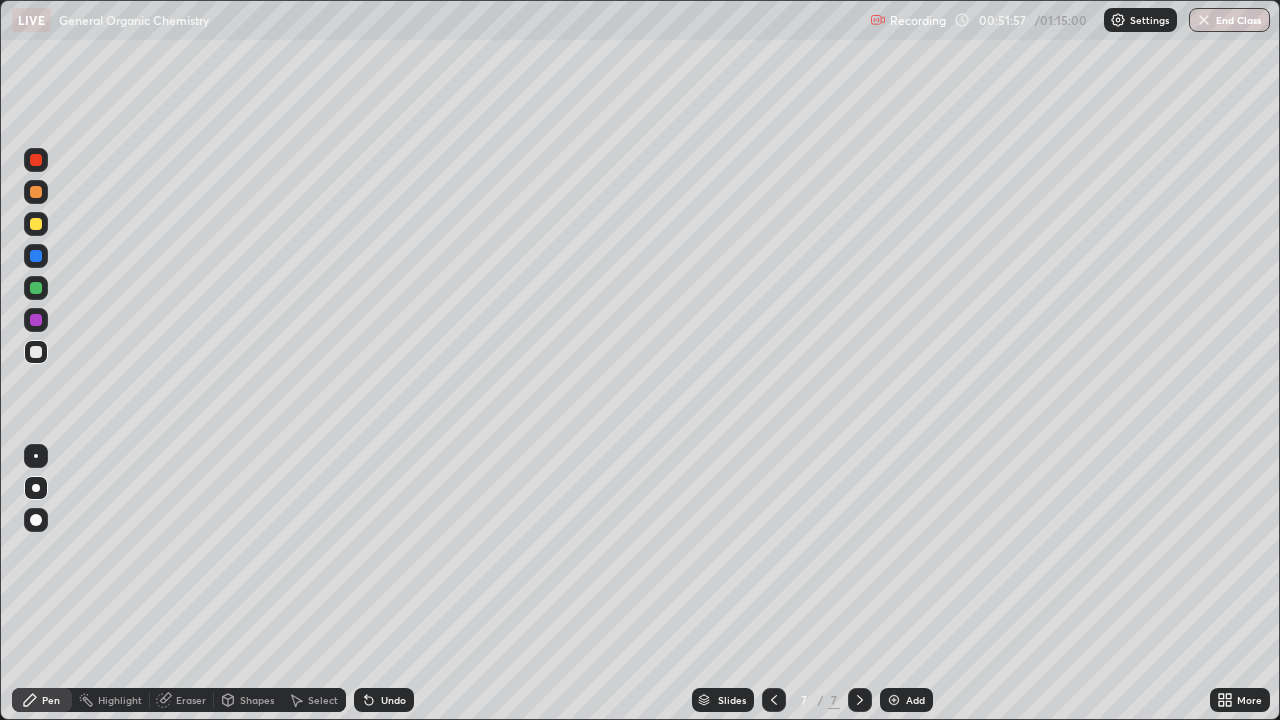 click at bounding box center [36, 352] 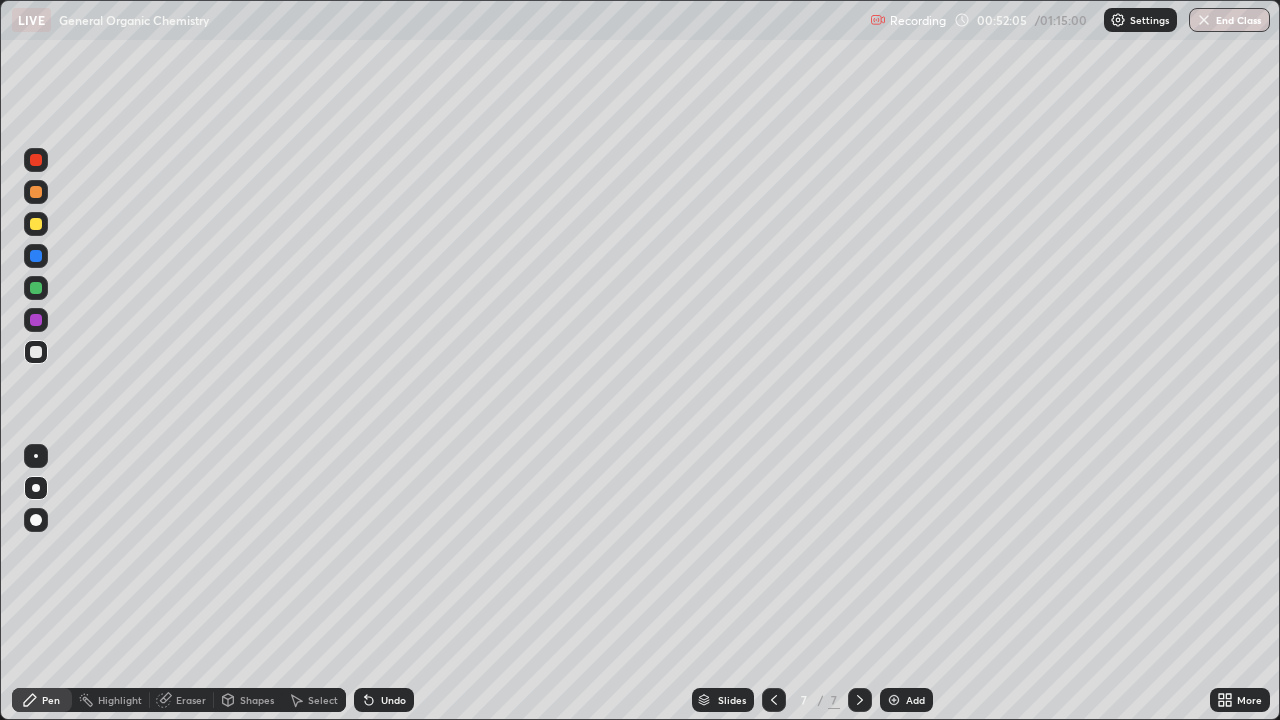 click at bounding box center (894, 700) 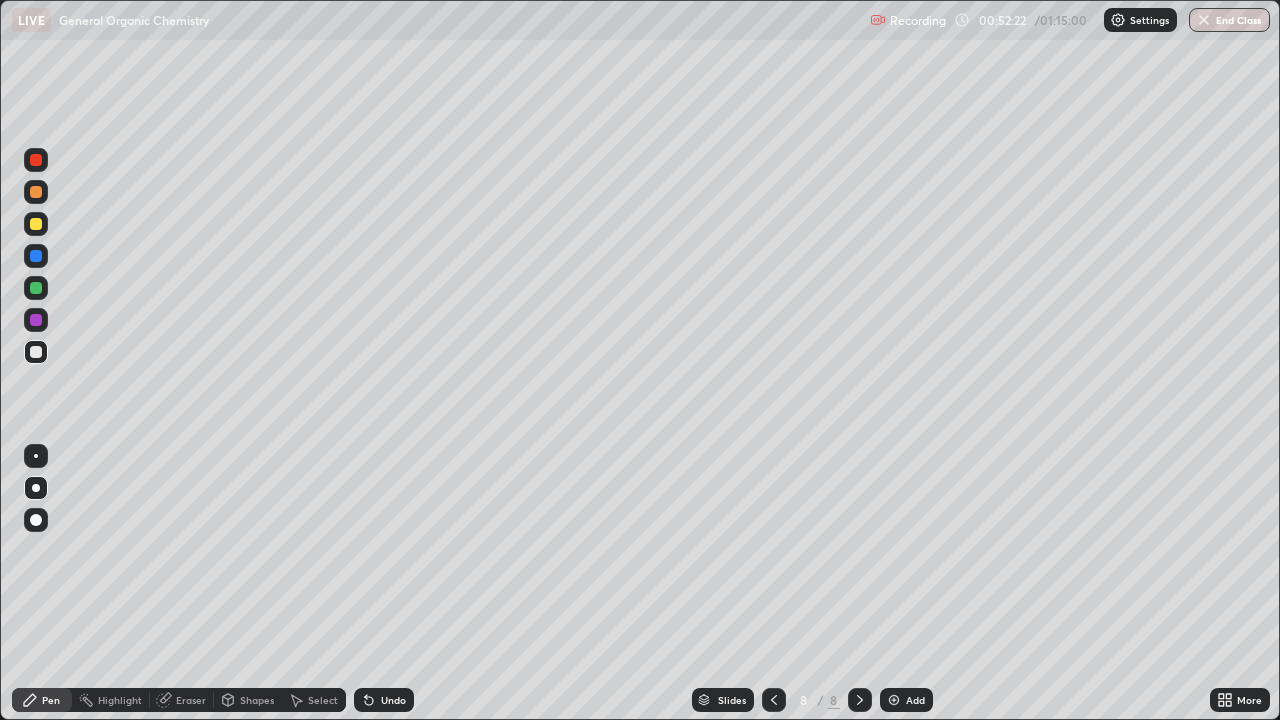 click at bounding box center (36, 224) 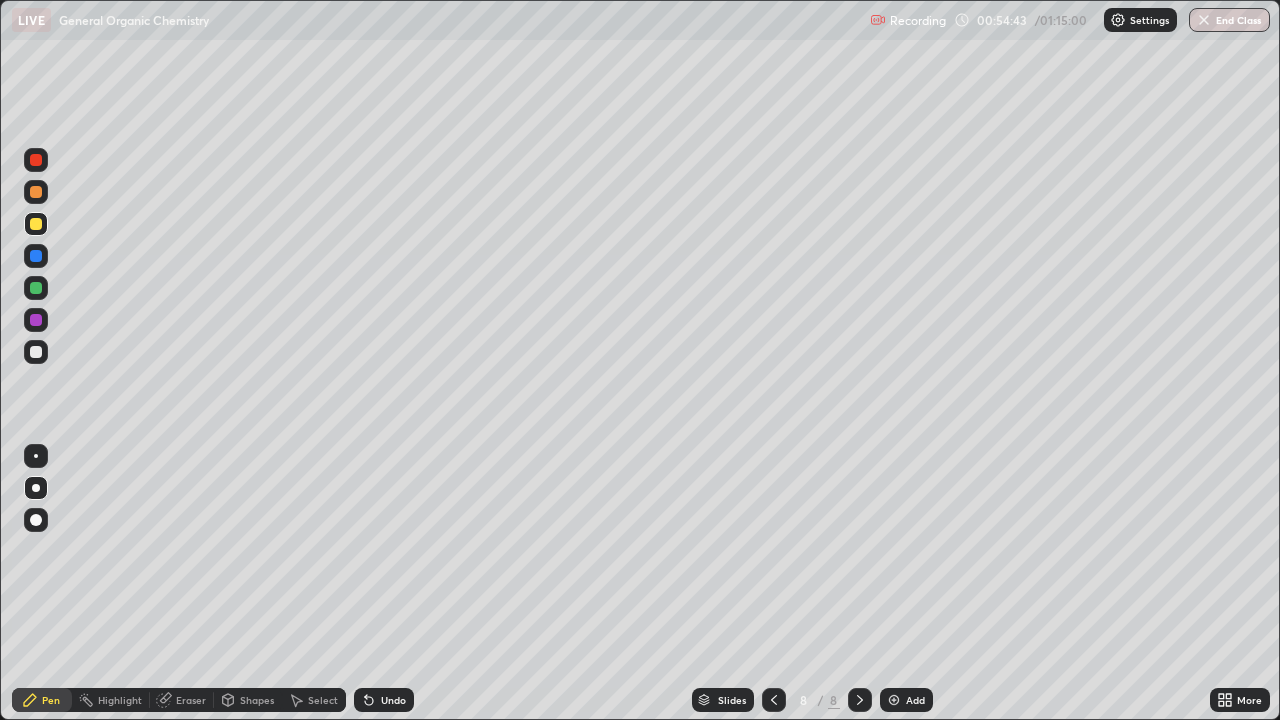 click at bounding box center (36, 352) 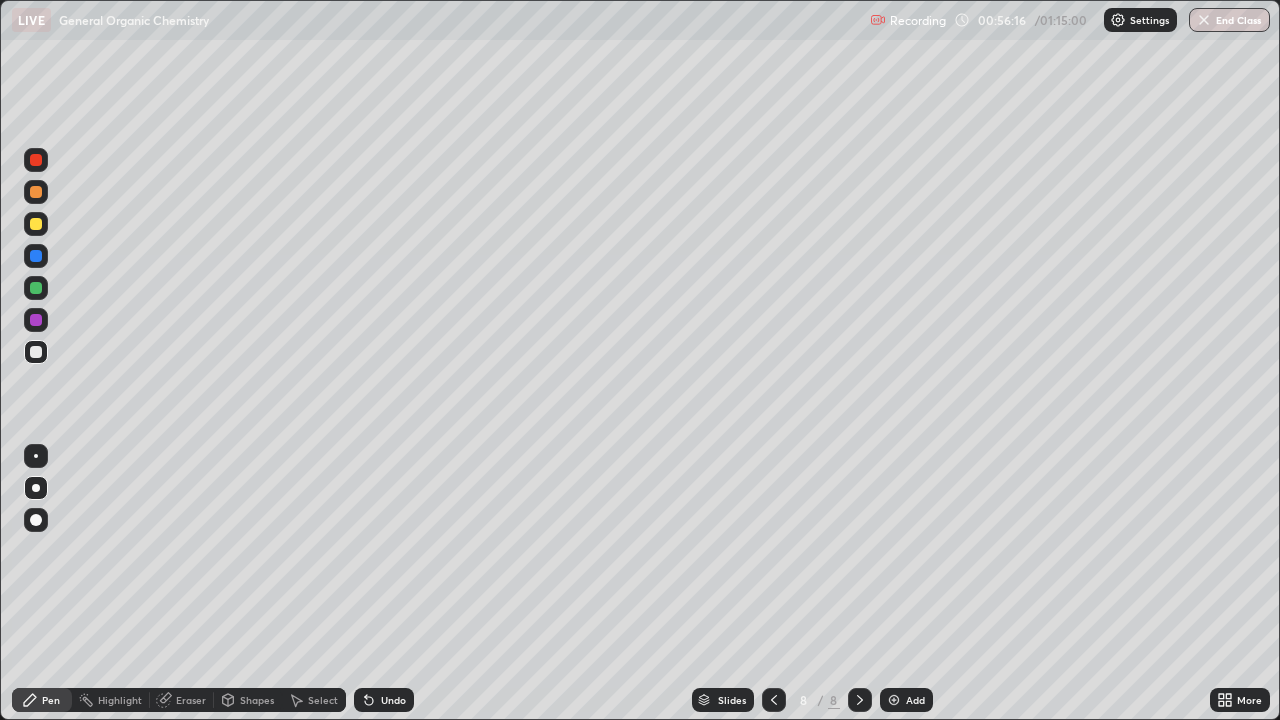 click at bounding box center [36, 160] 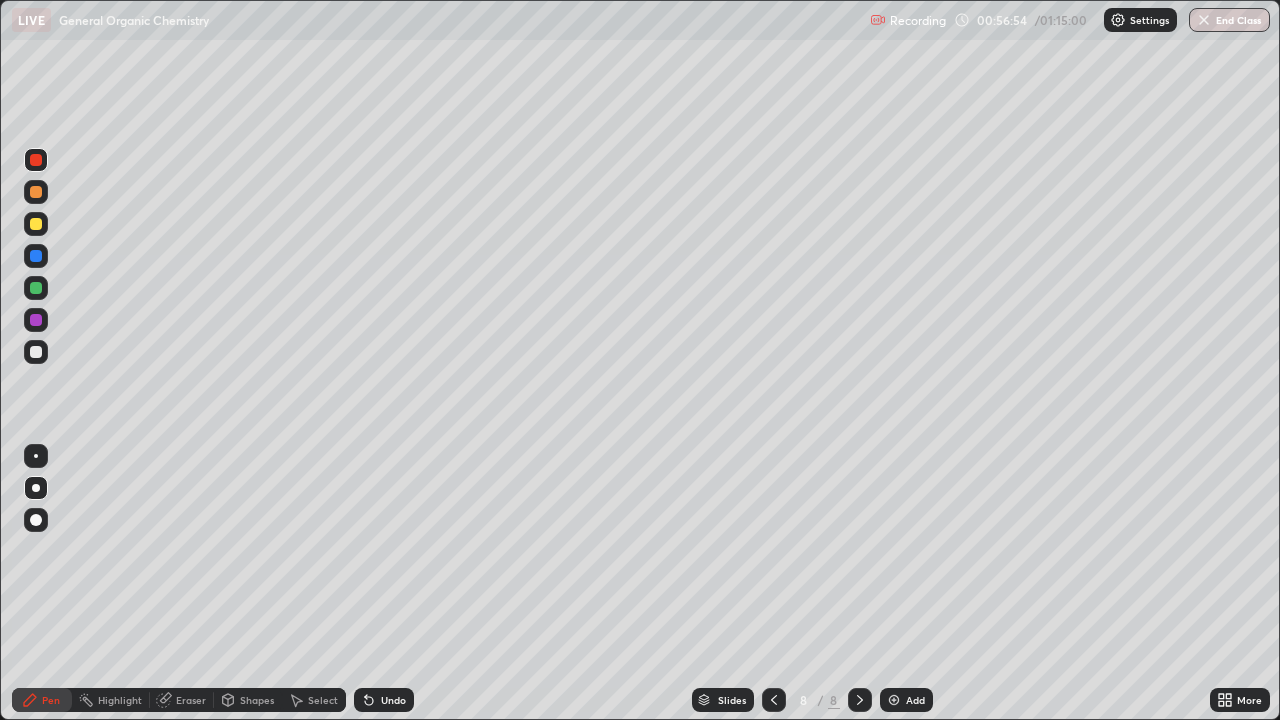 click at bounding box center (36, 352) 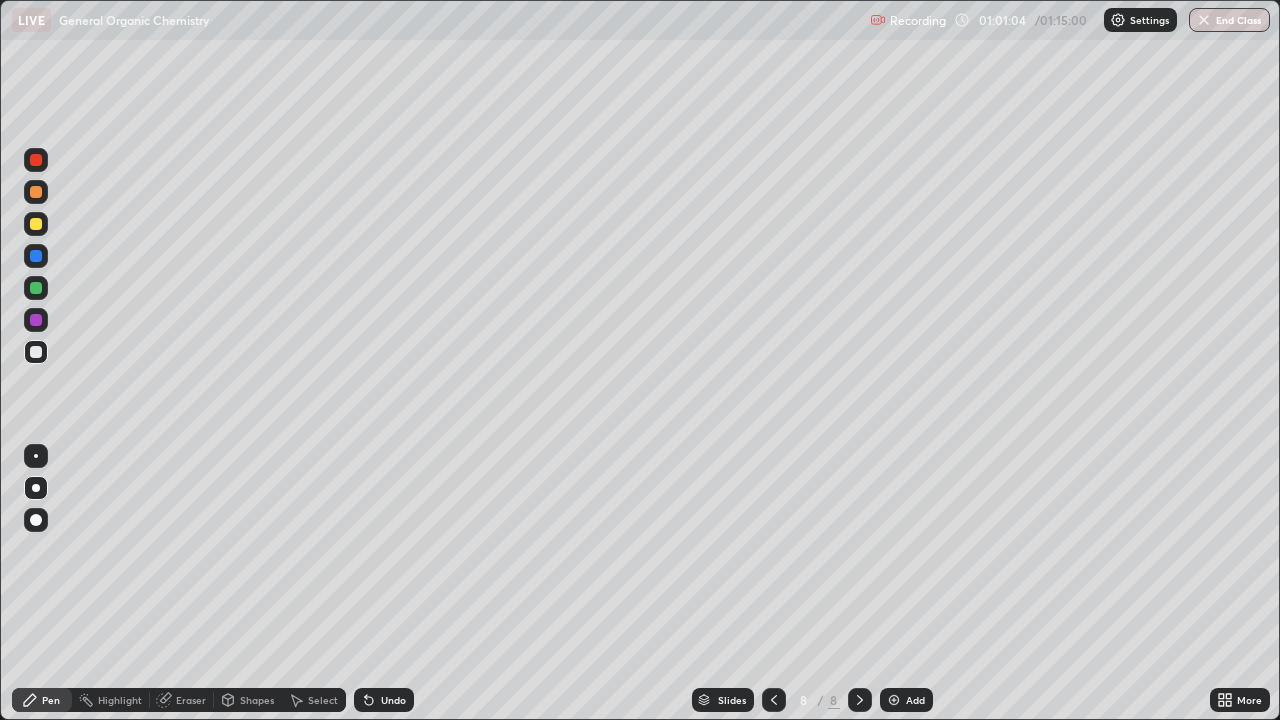 click at bounding box center (36, 352) 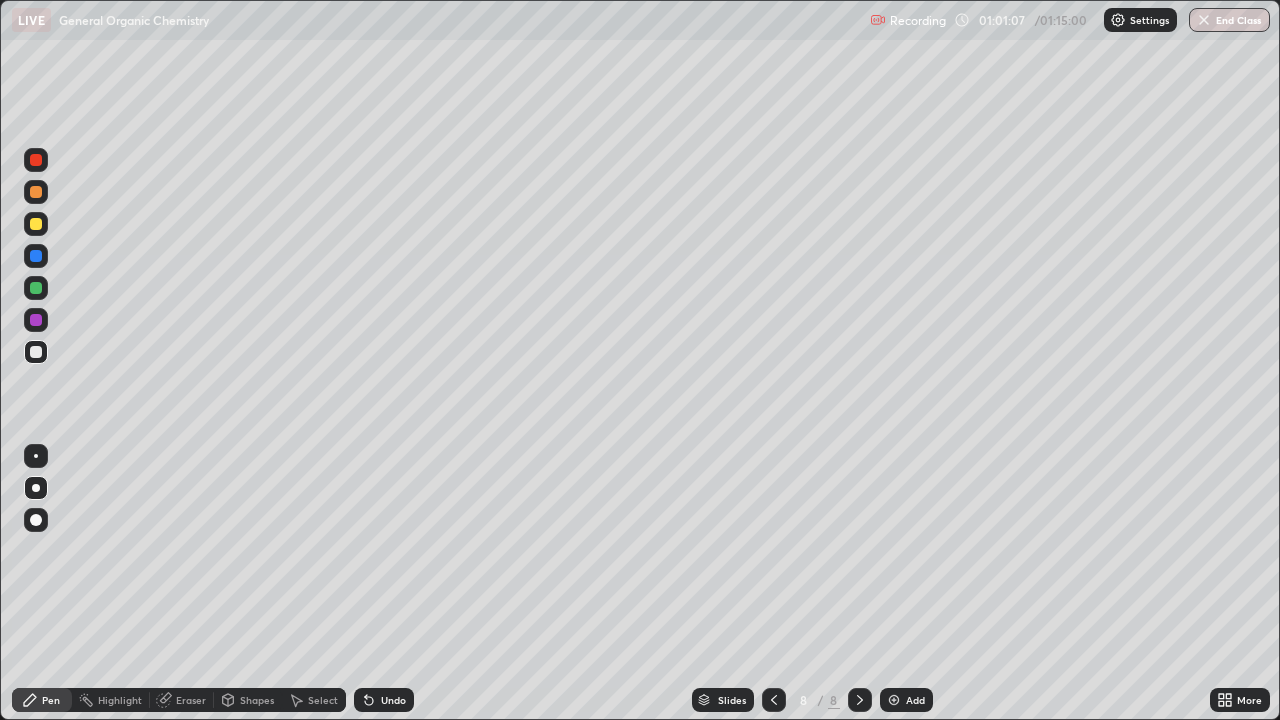 click on "Add" at bounding box center (906, 700) 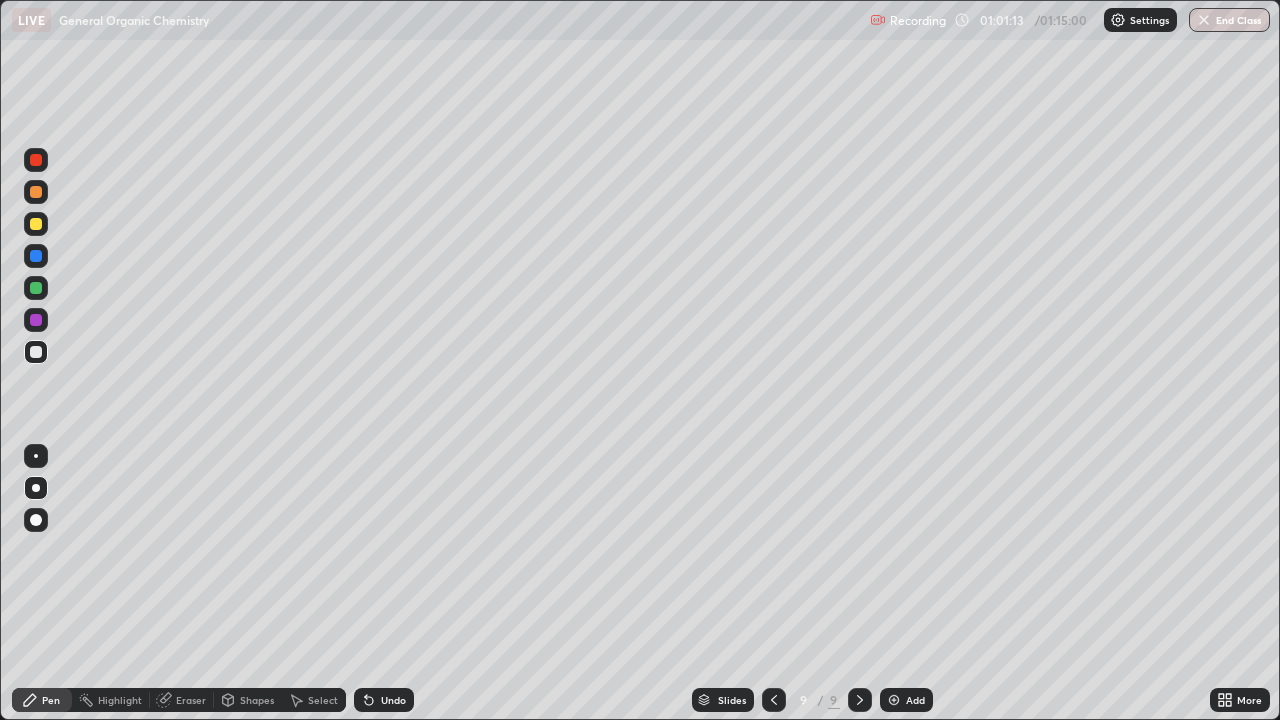 click on "Undo" at bounding box center (393, 700) 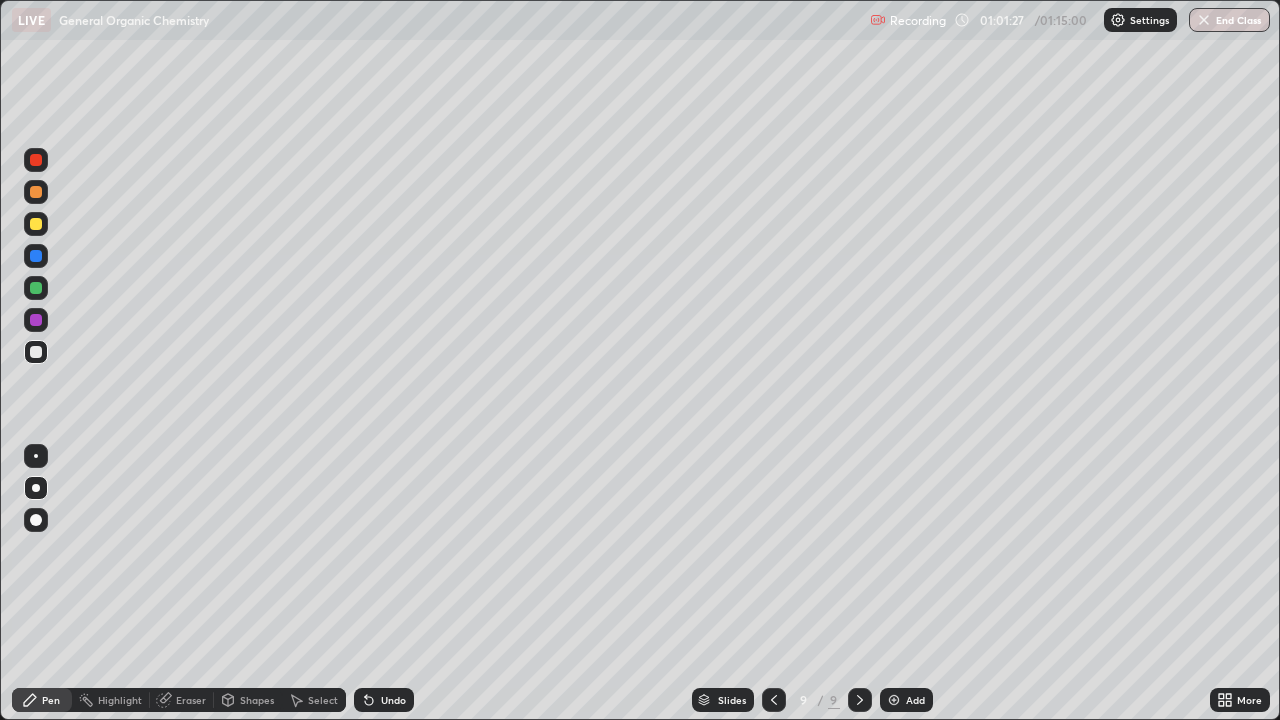 click on "Eraser" at bounding box center (191, 700) 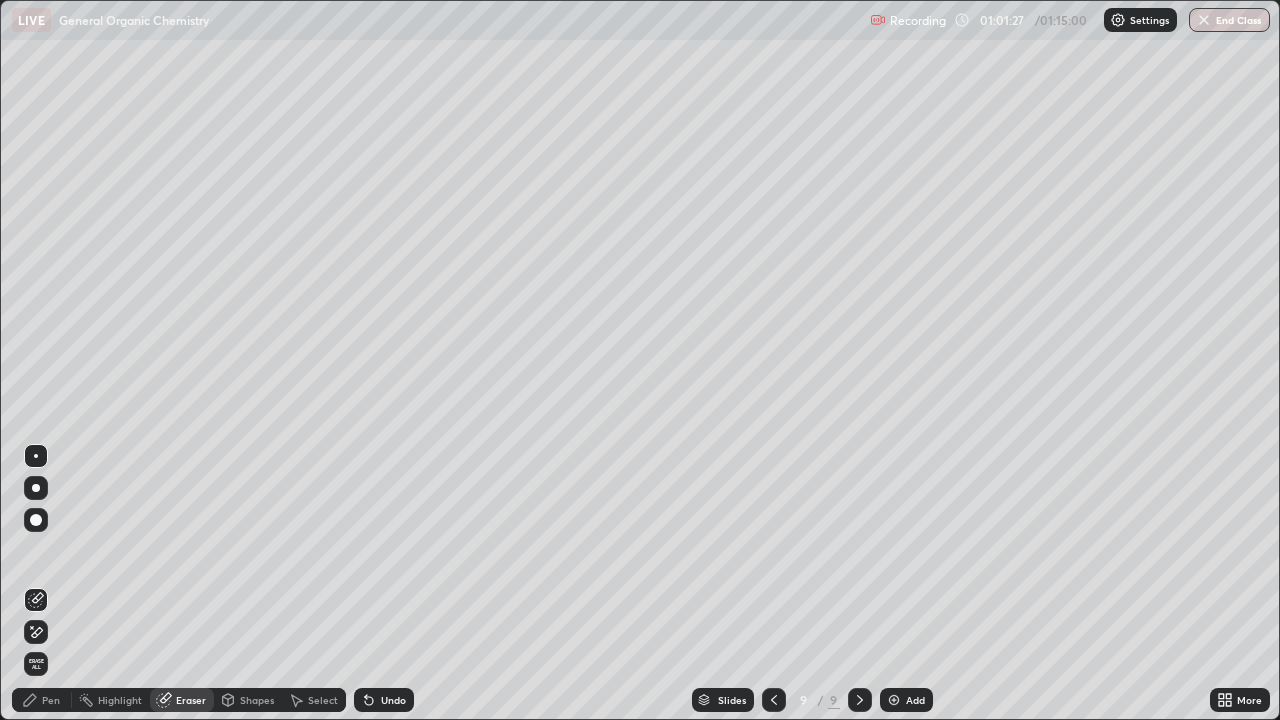 click 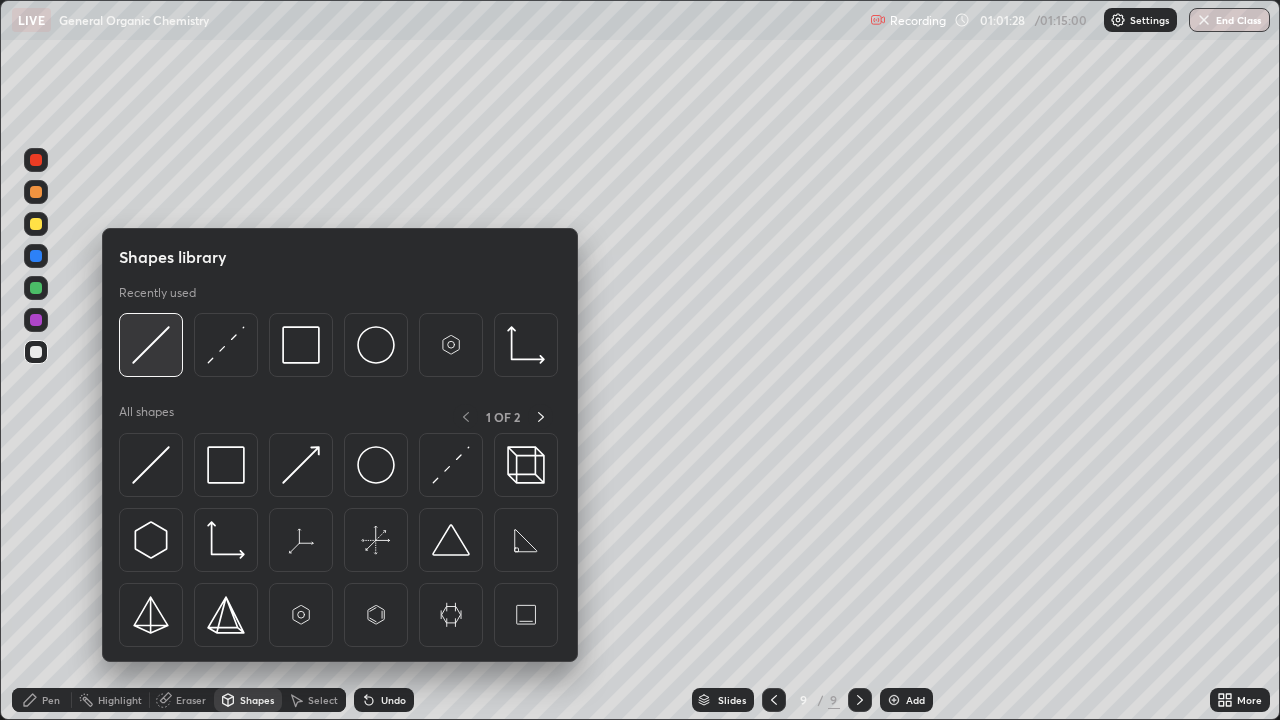 click at bounding box center (151, 345) 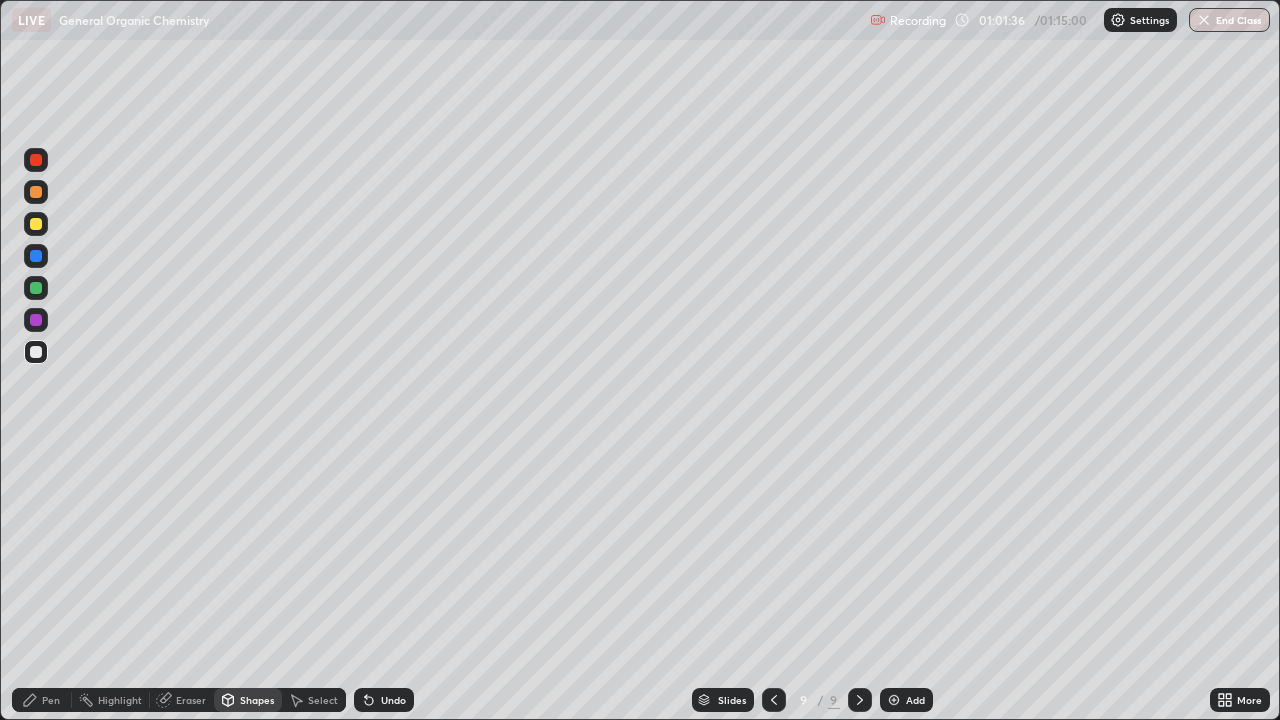 click 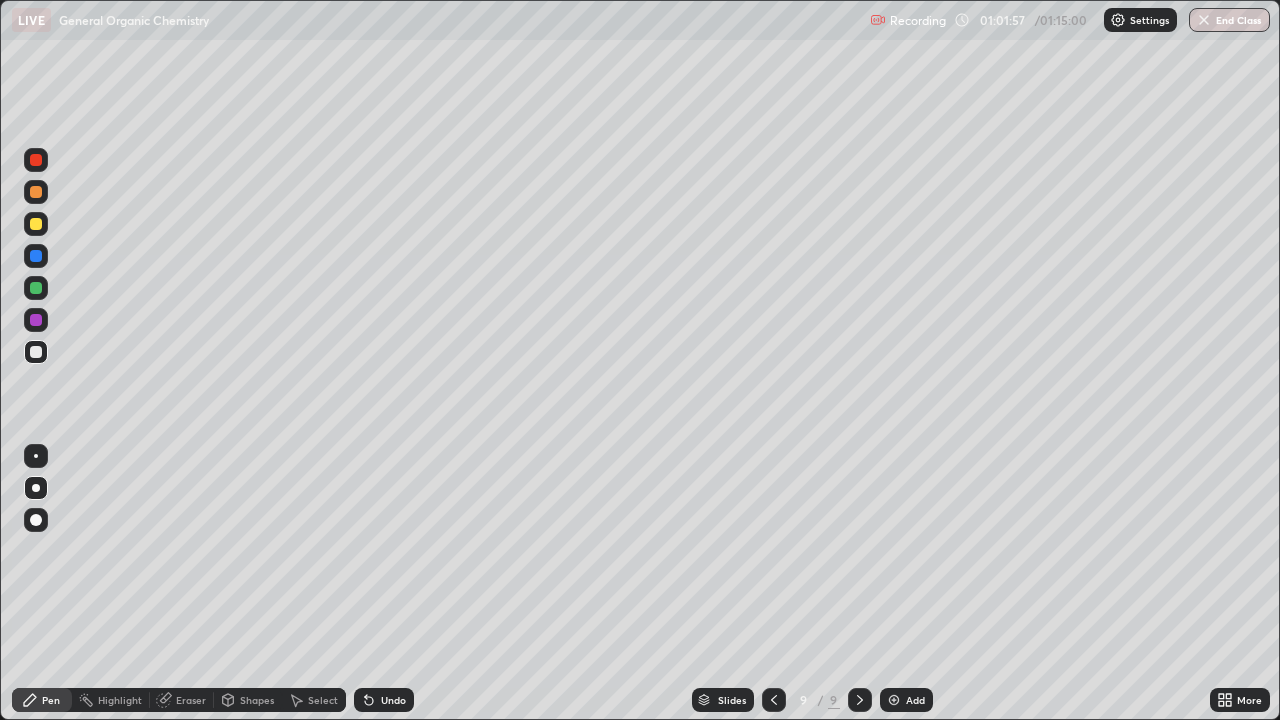 click on "Undo" at bounding box center [393, 700] 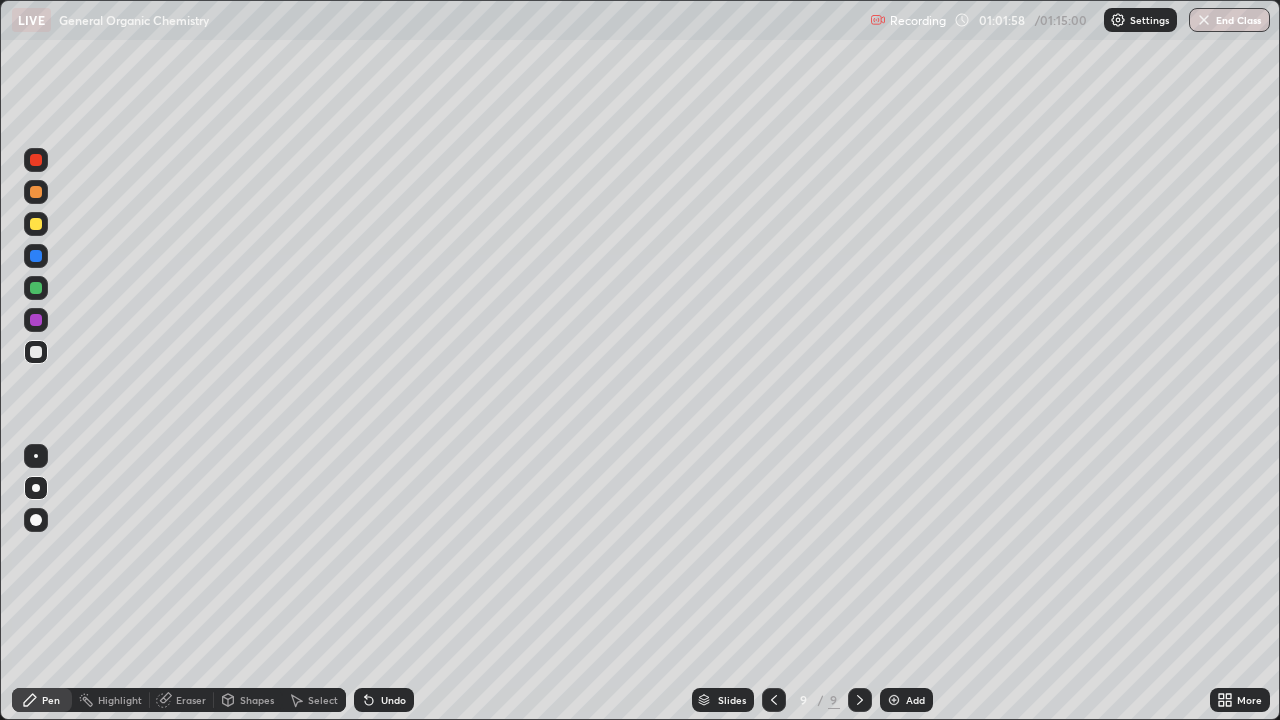 click on "Undo" at bounding box center (393, 700) 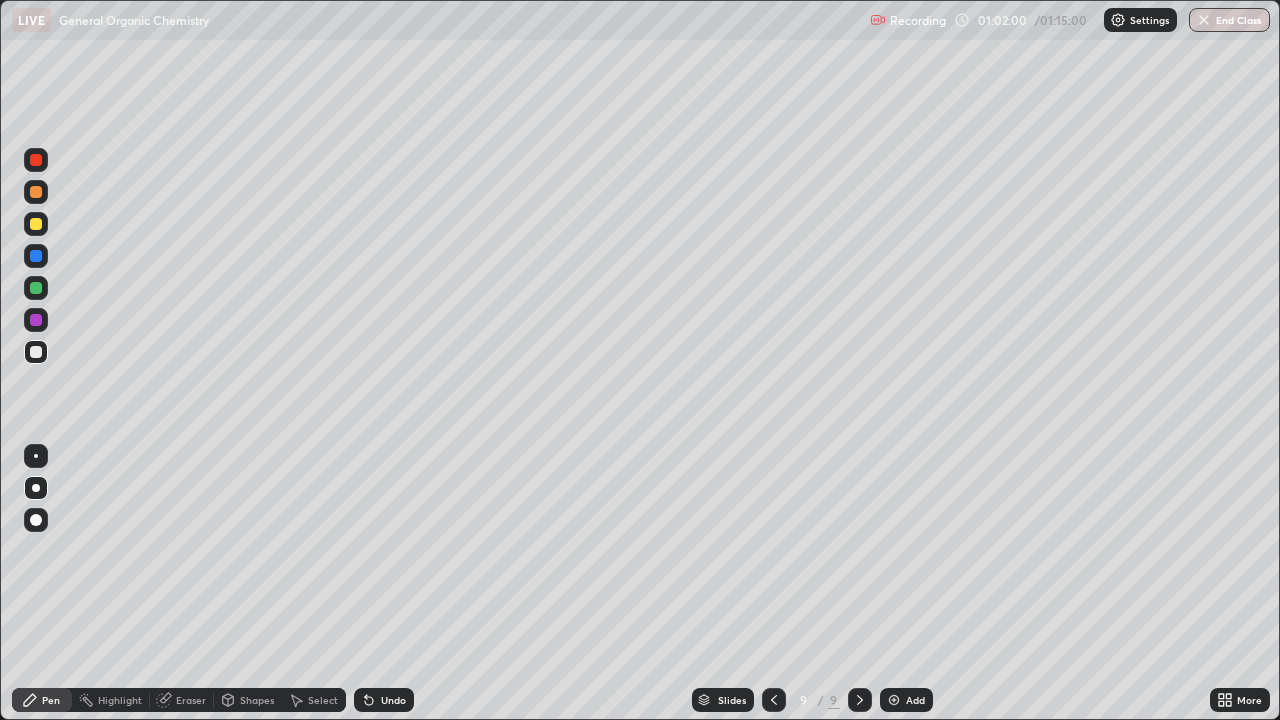 click 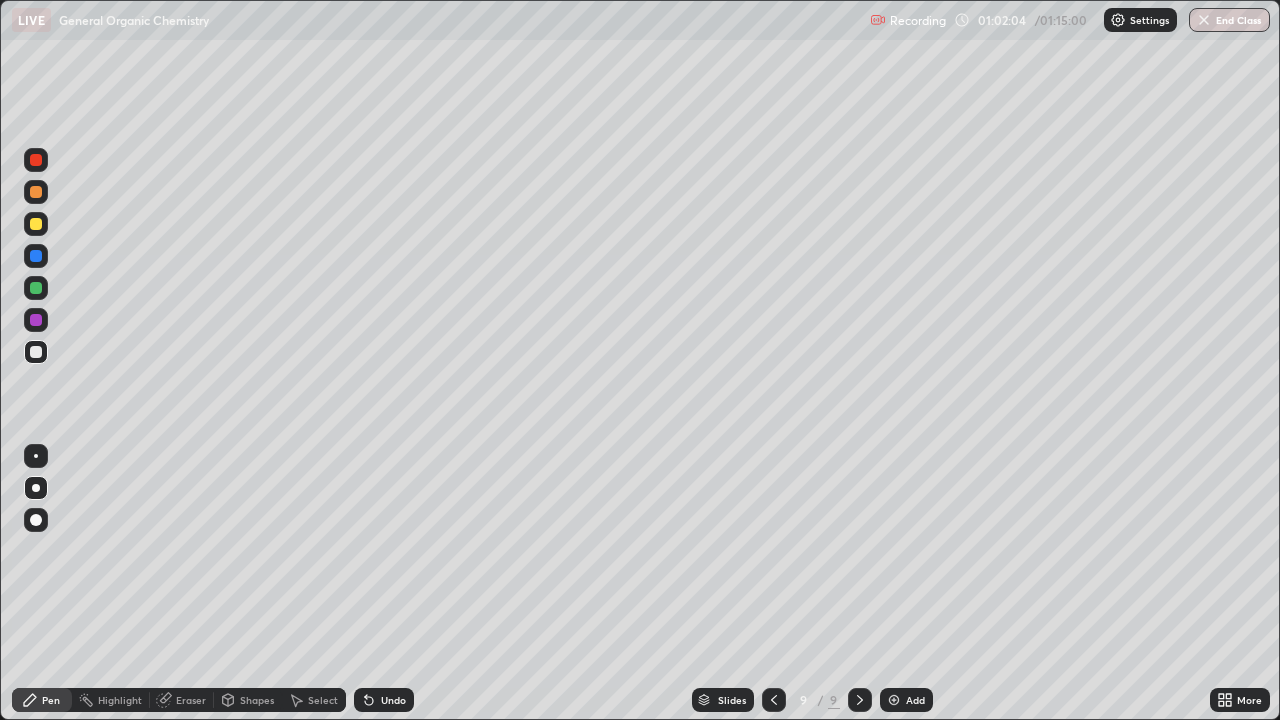 click 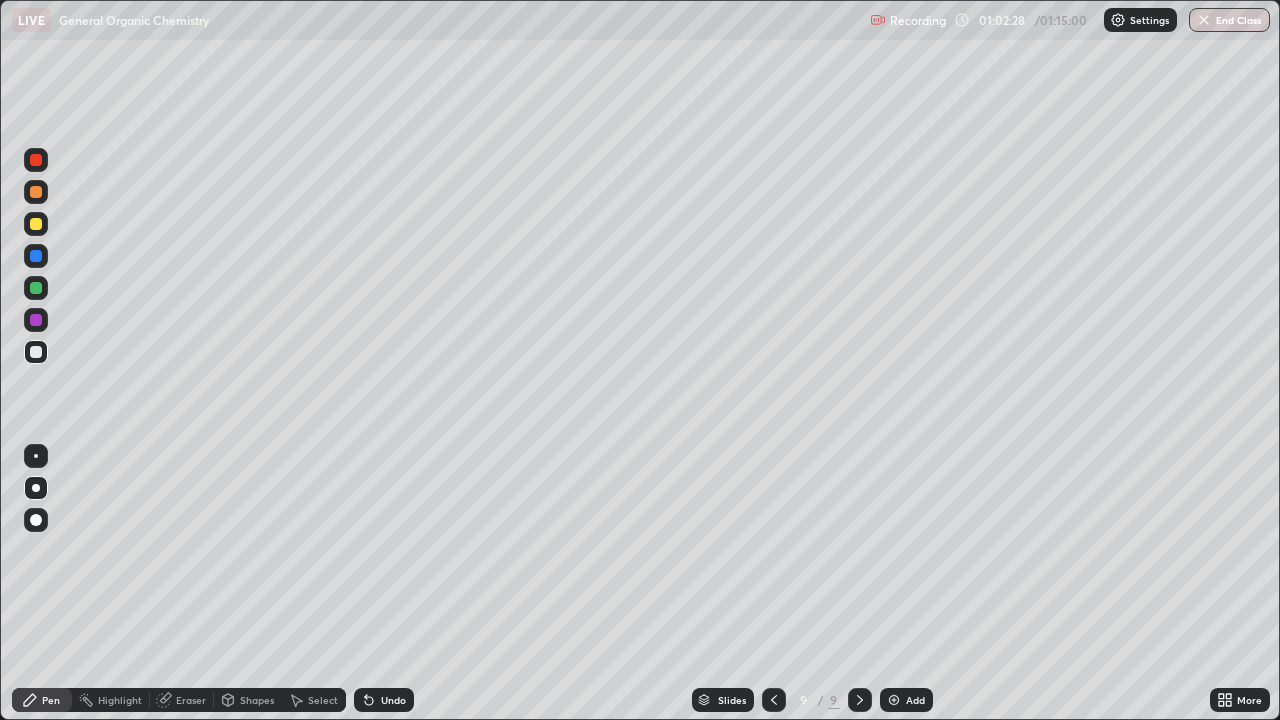 click at bounding box center [36, 224] 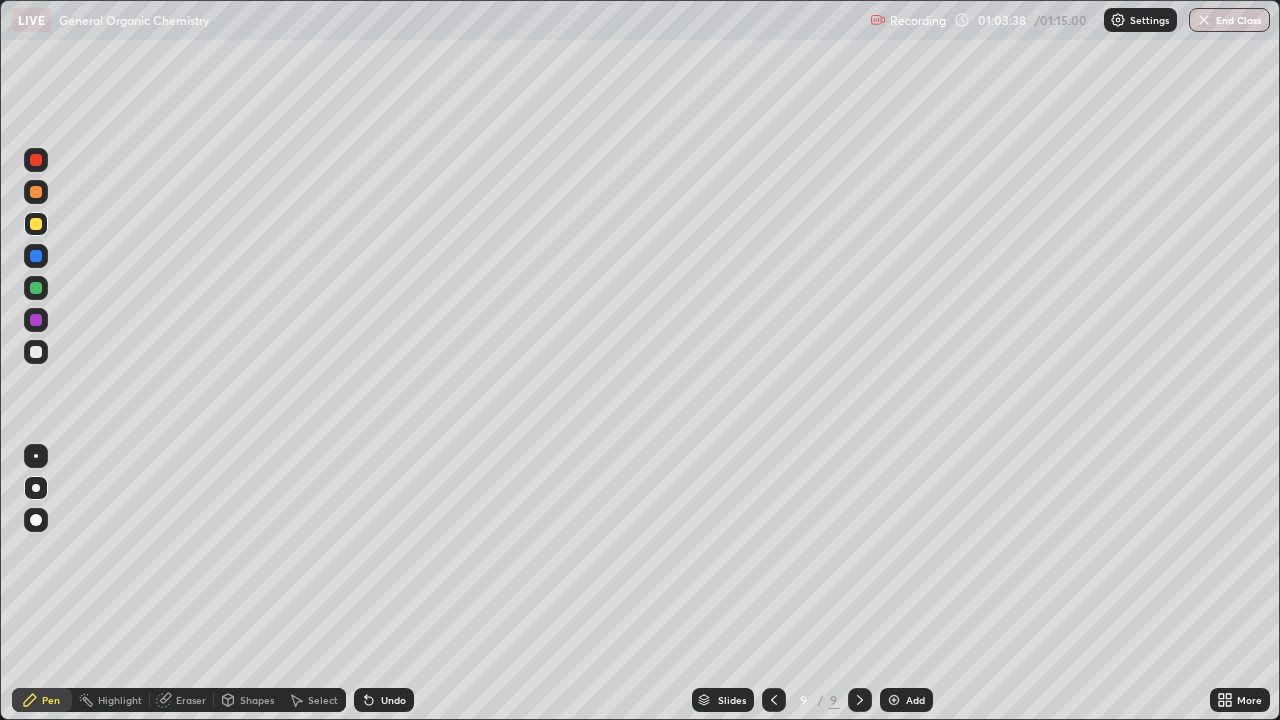 click at bounding box center [36, 352] 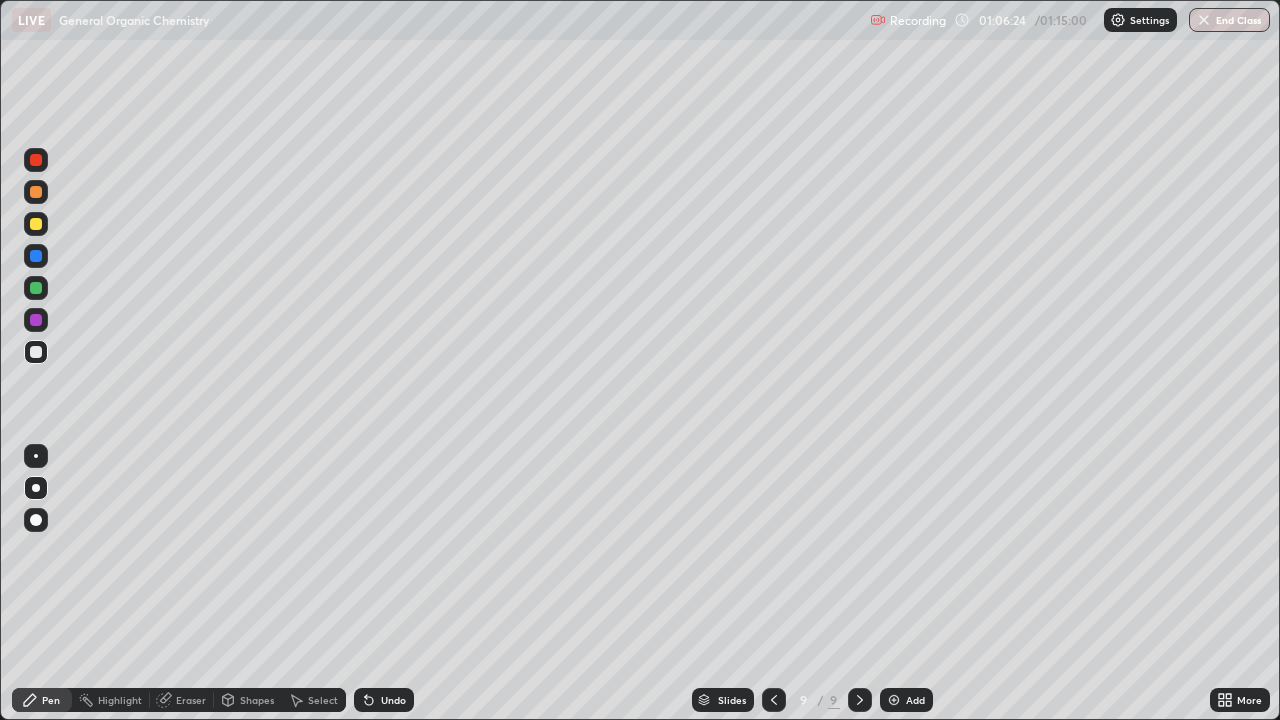 click on "Add" at bounding box center (906, 700) 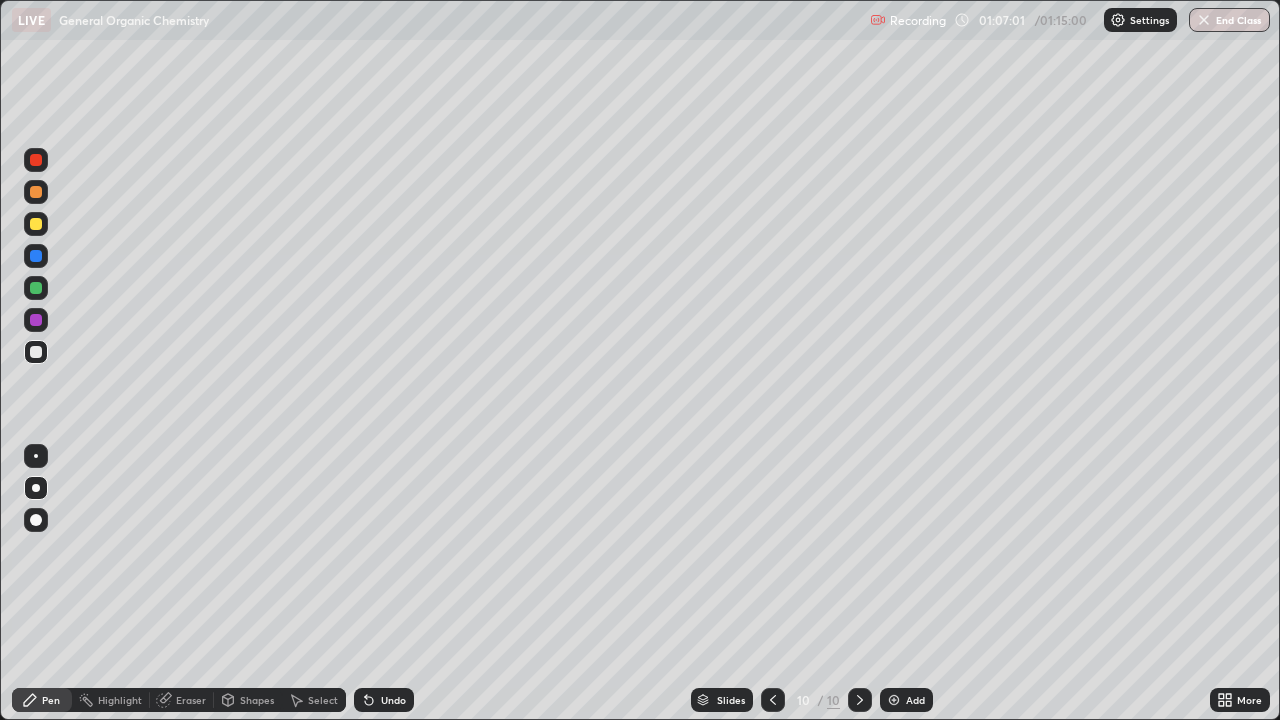 click on "Undo" at bounding box center [384, 700] 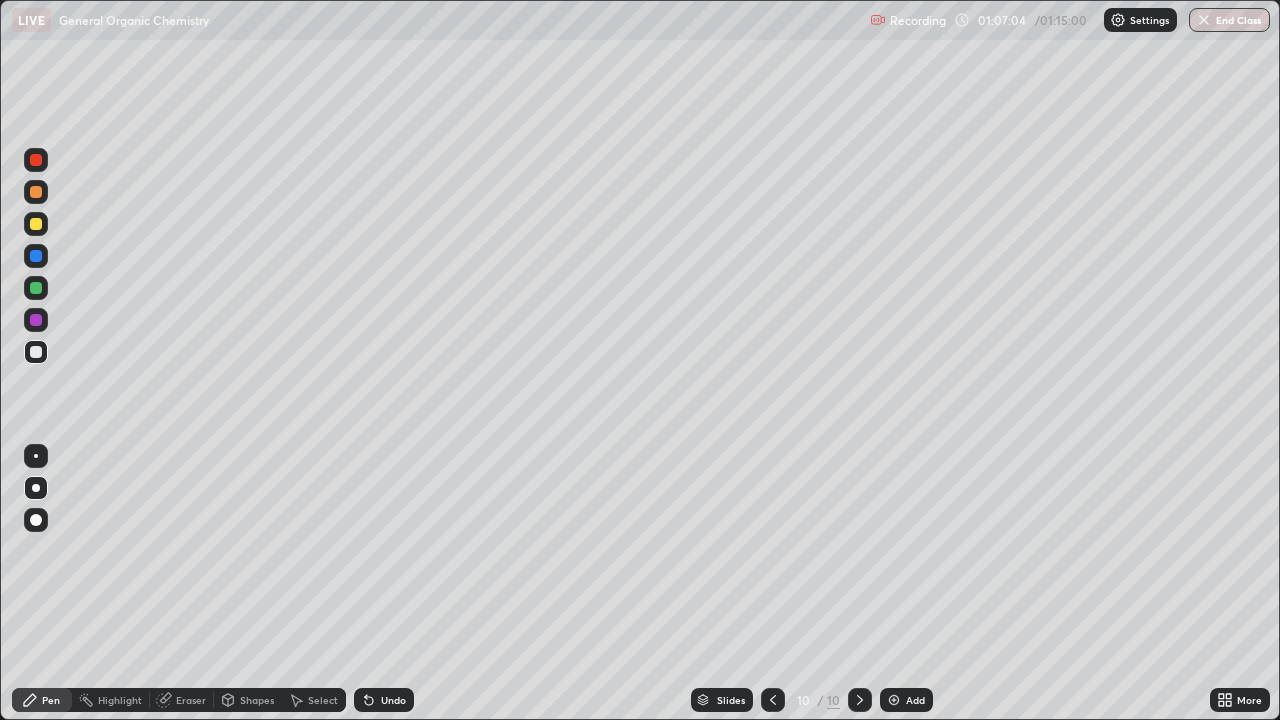 click on "Undo" at bounding box center [384, 700] 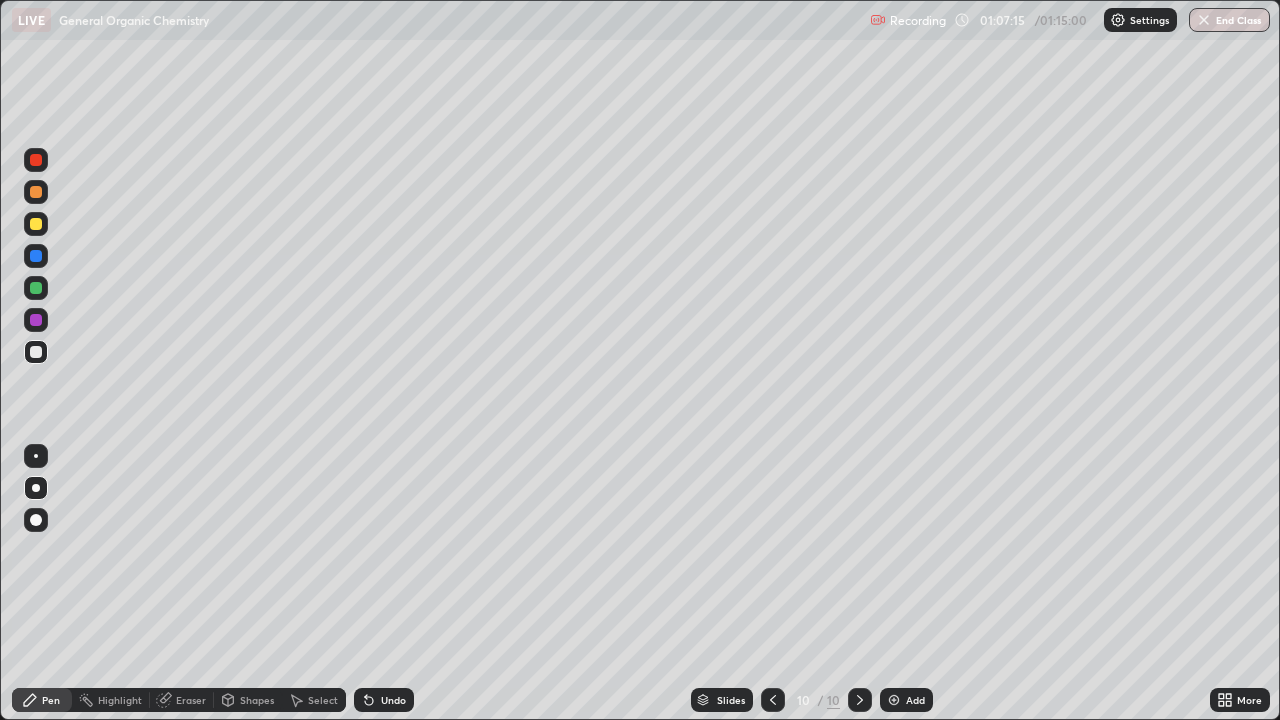 click at bounding box center [36, 224] 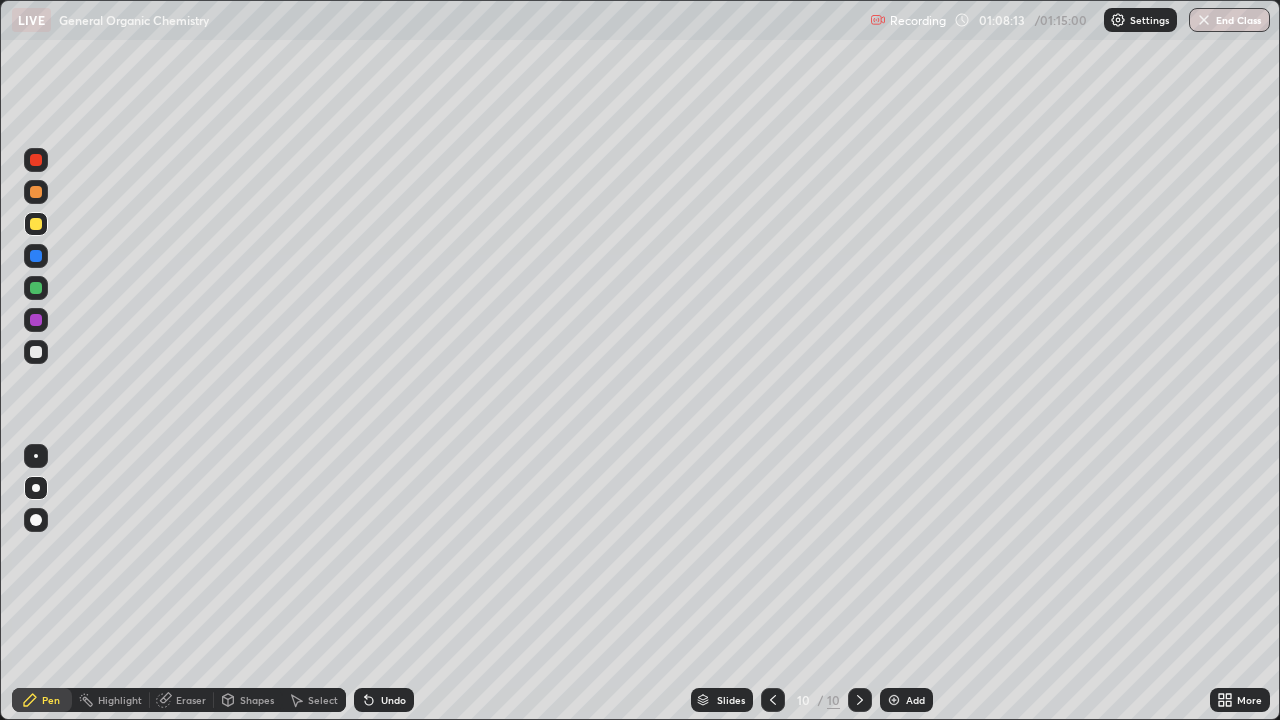click at bounding box center [36, 352] 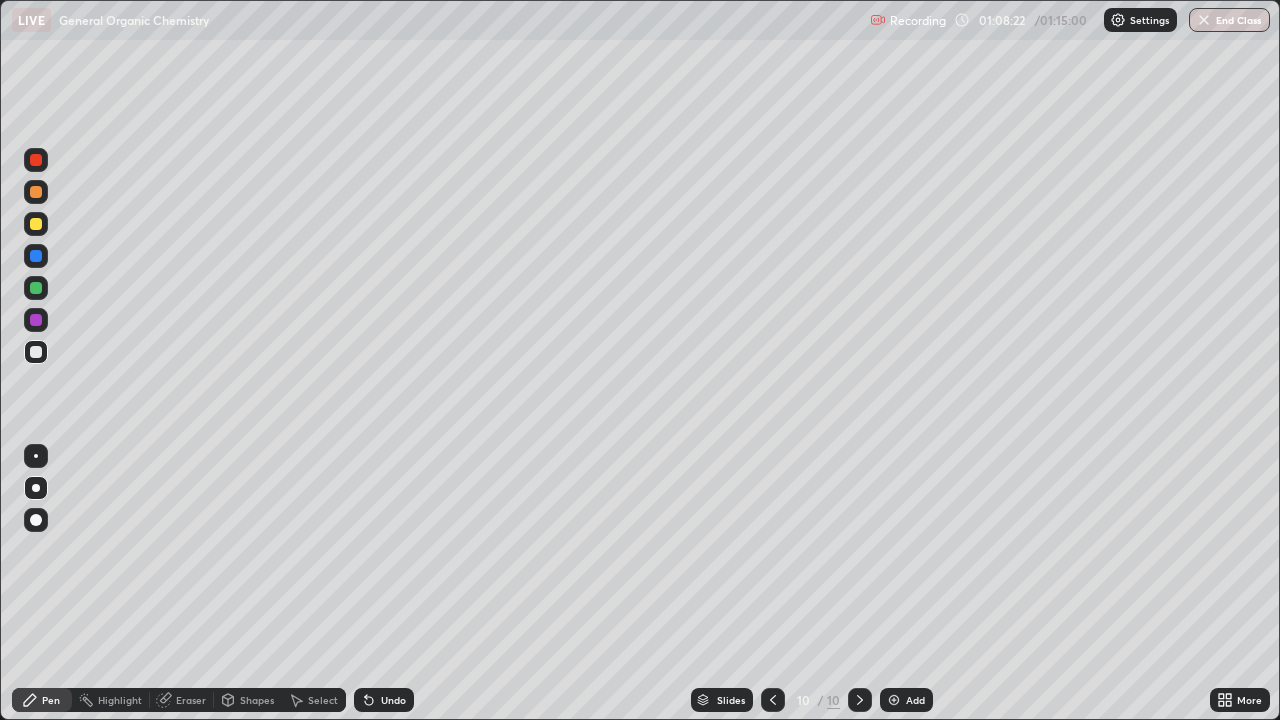 click at bounding box center [36, 224] 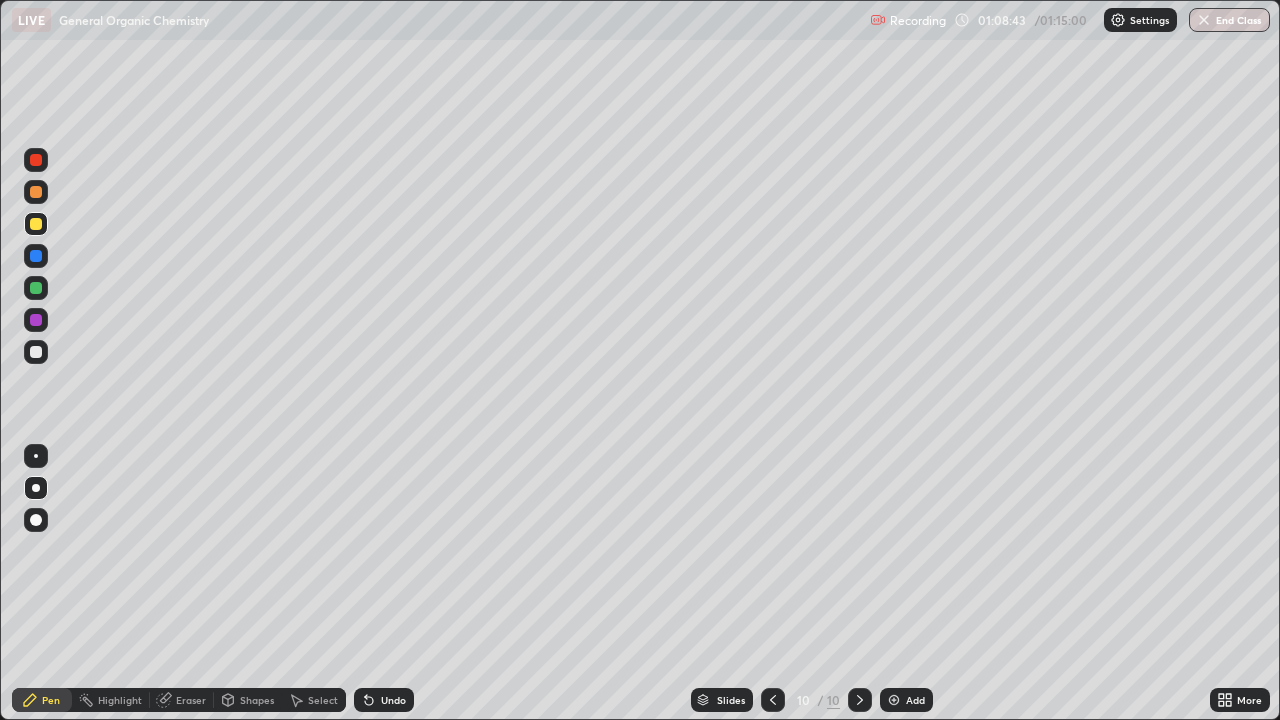 click at bounding box center (36, 352) 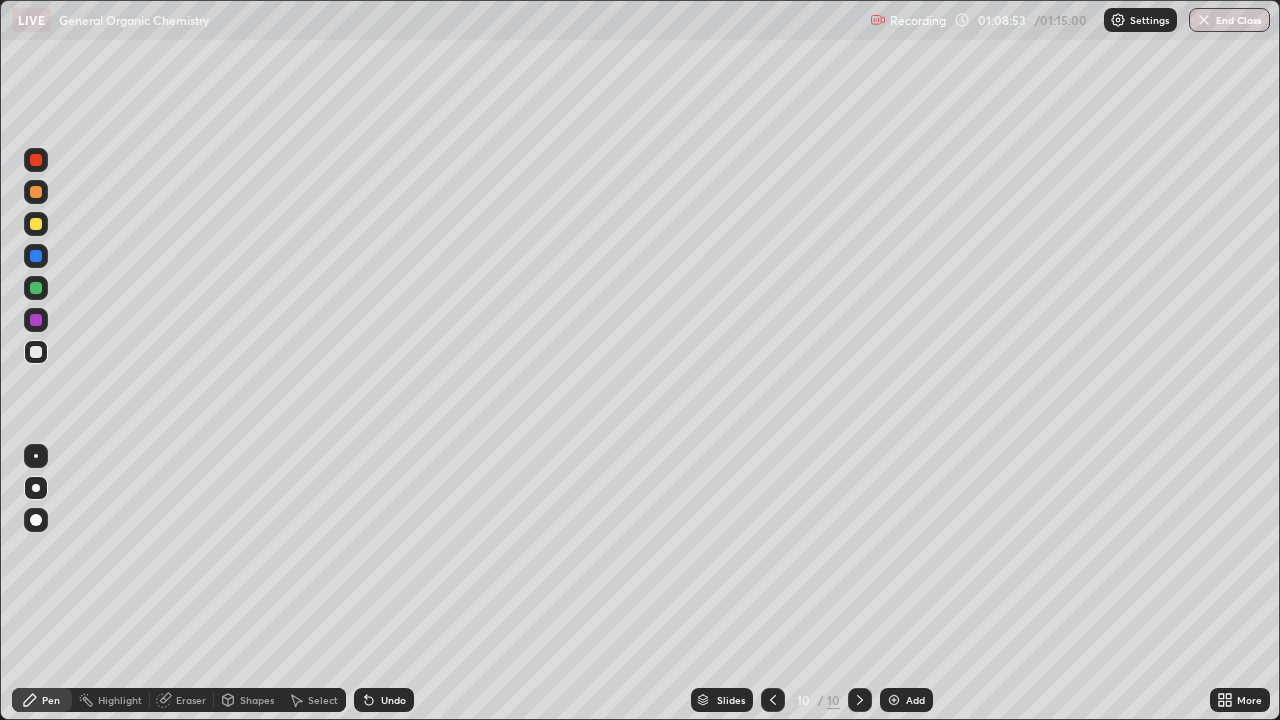 click at bounding box center [36, 224] 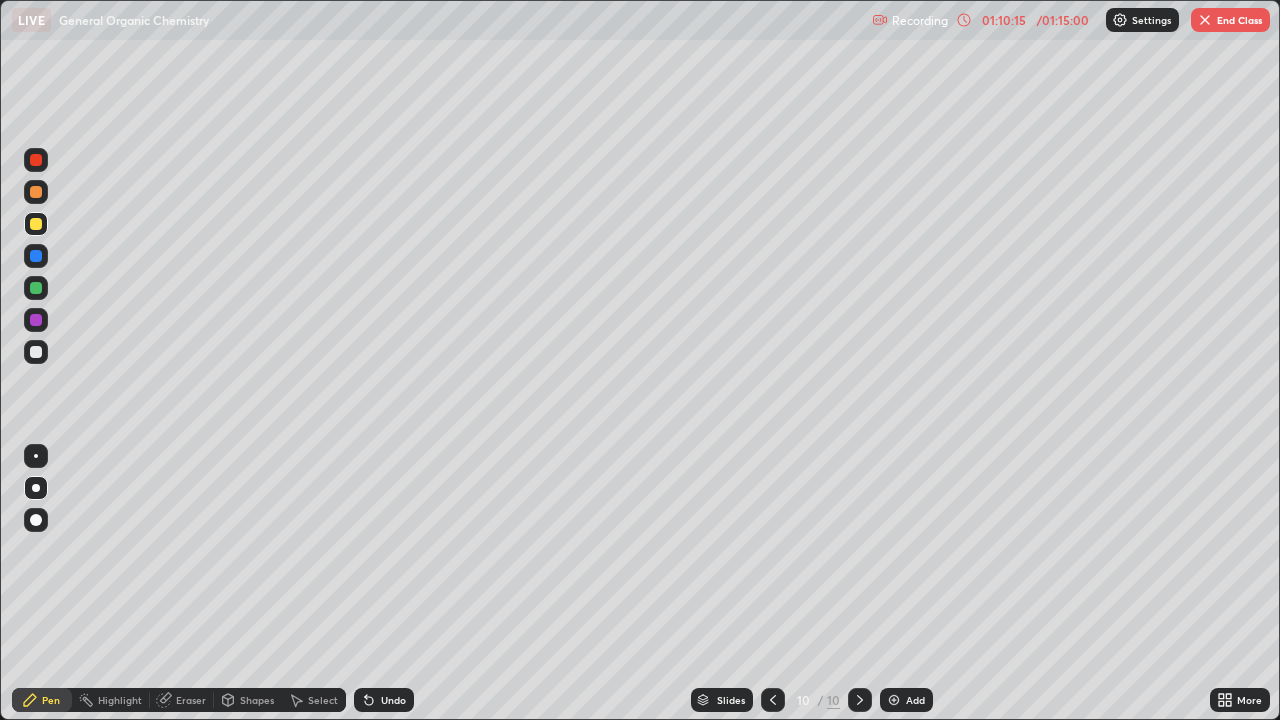 click at bounding box center (36, 352) 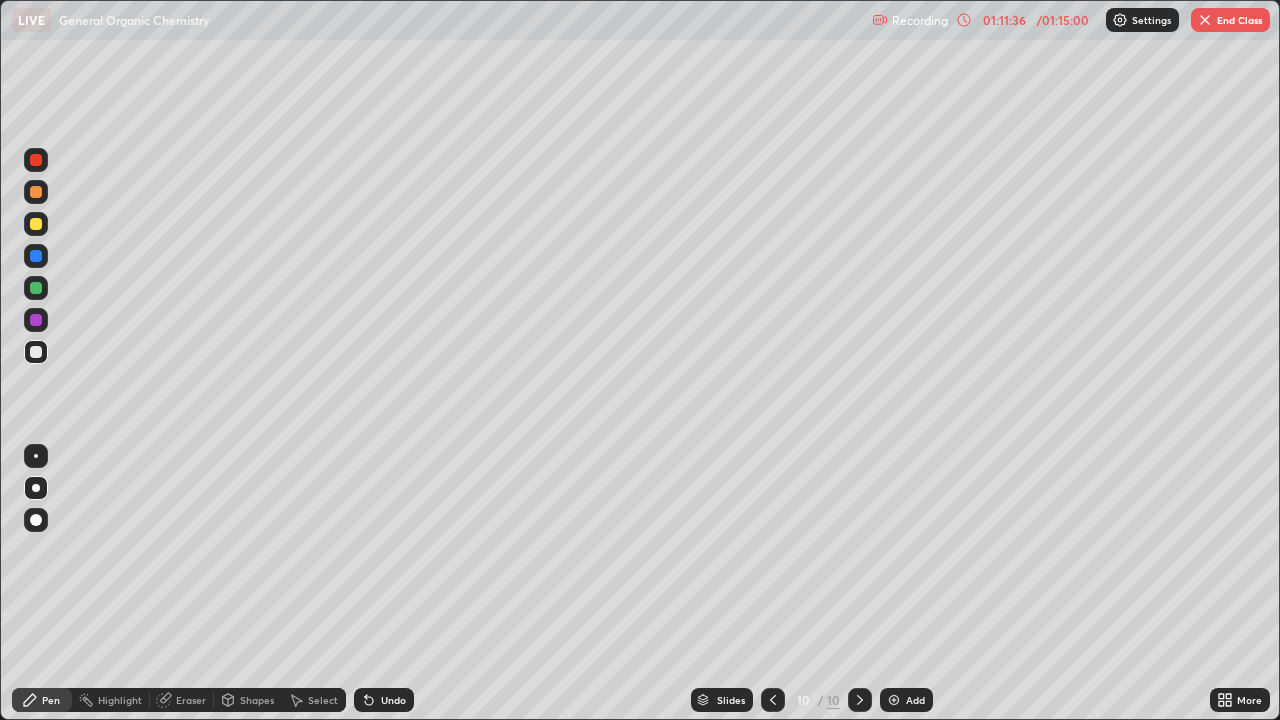 click on "End Class" at bounding box center (1230, 20) 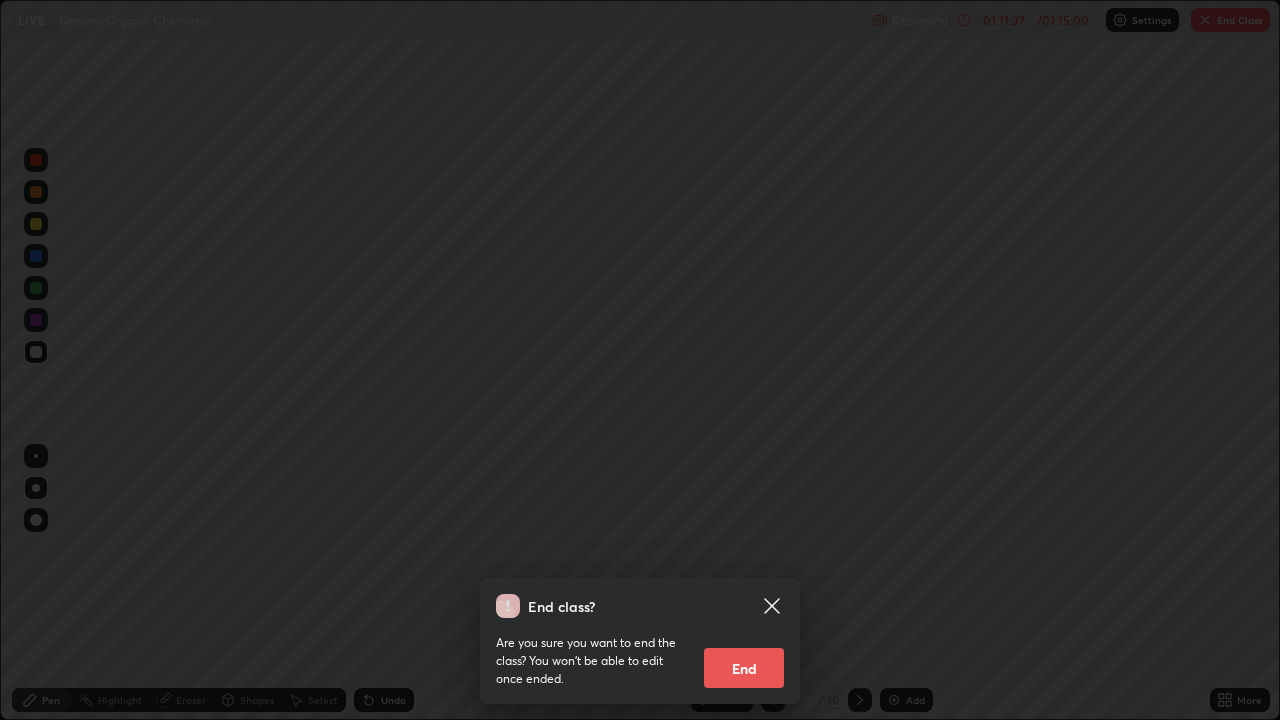click on "End" at bounding box center (744, 668) 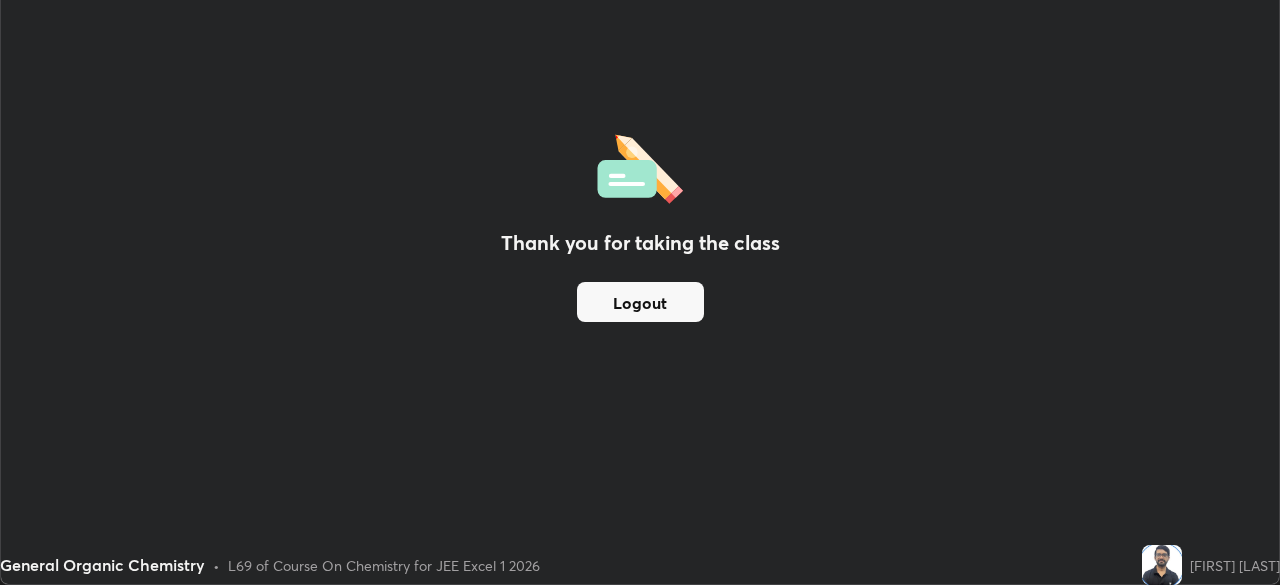 scroll, scrollTop: 585, scrollLeft: 1280, axis: both 